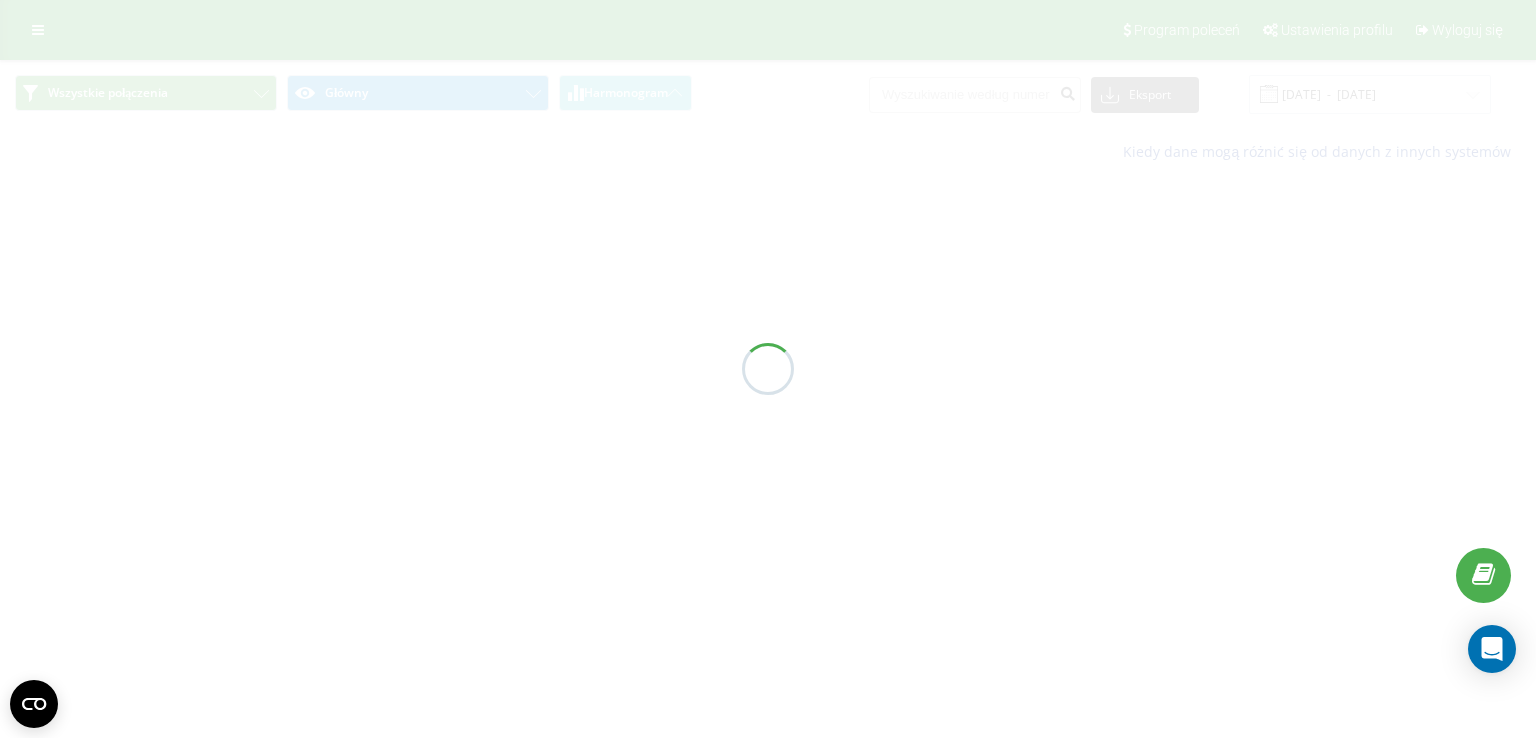 scroll, scrollTop: 0, scrollLeft: 0, axis: both 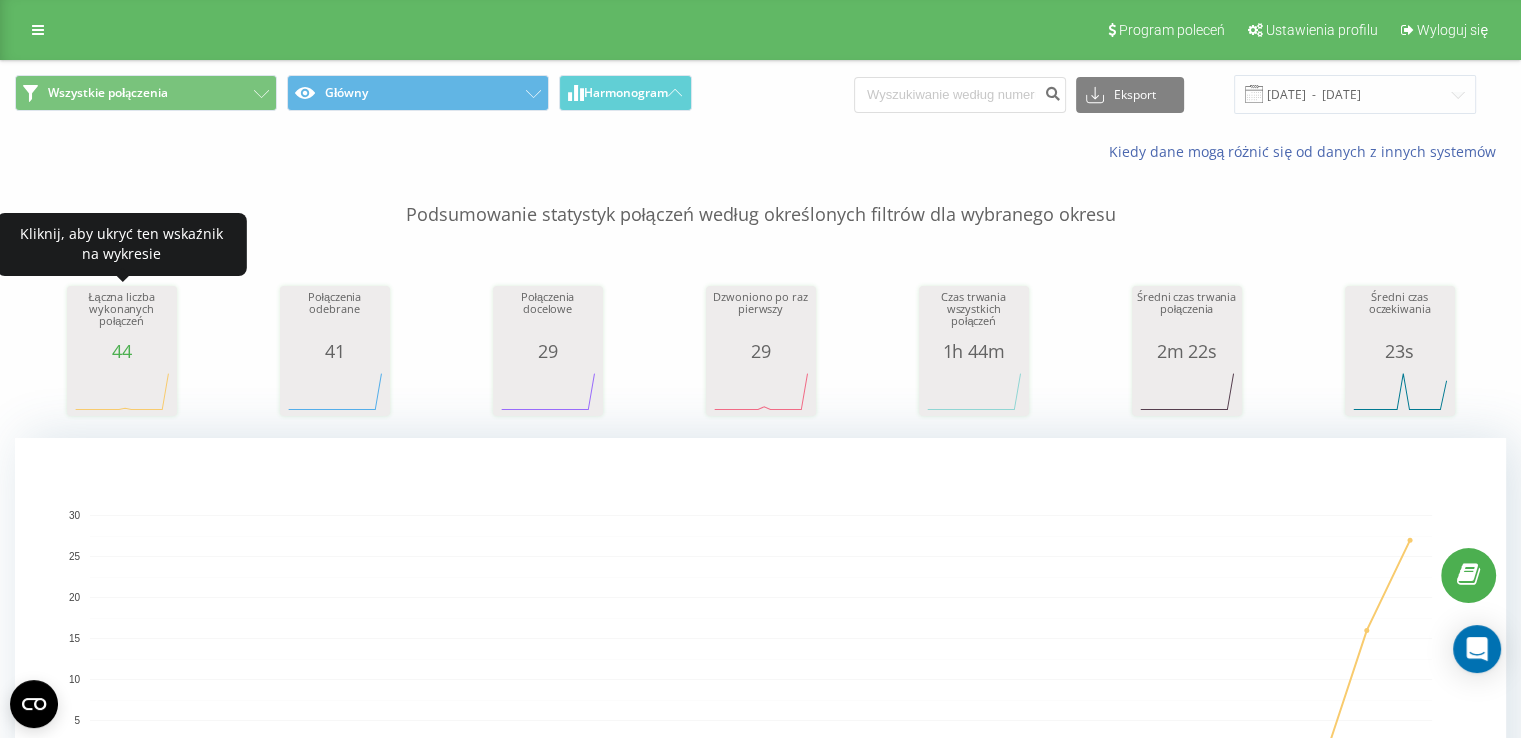 click on "44" at bounding box center (122, 351) 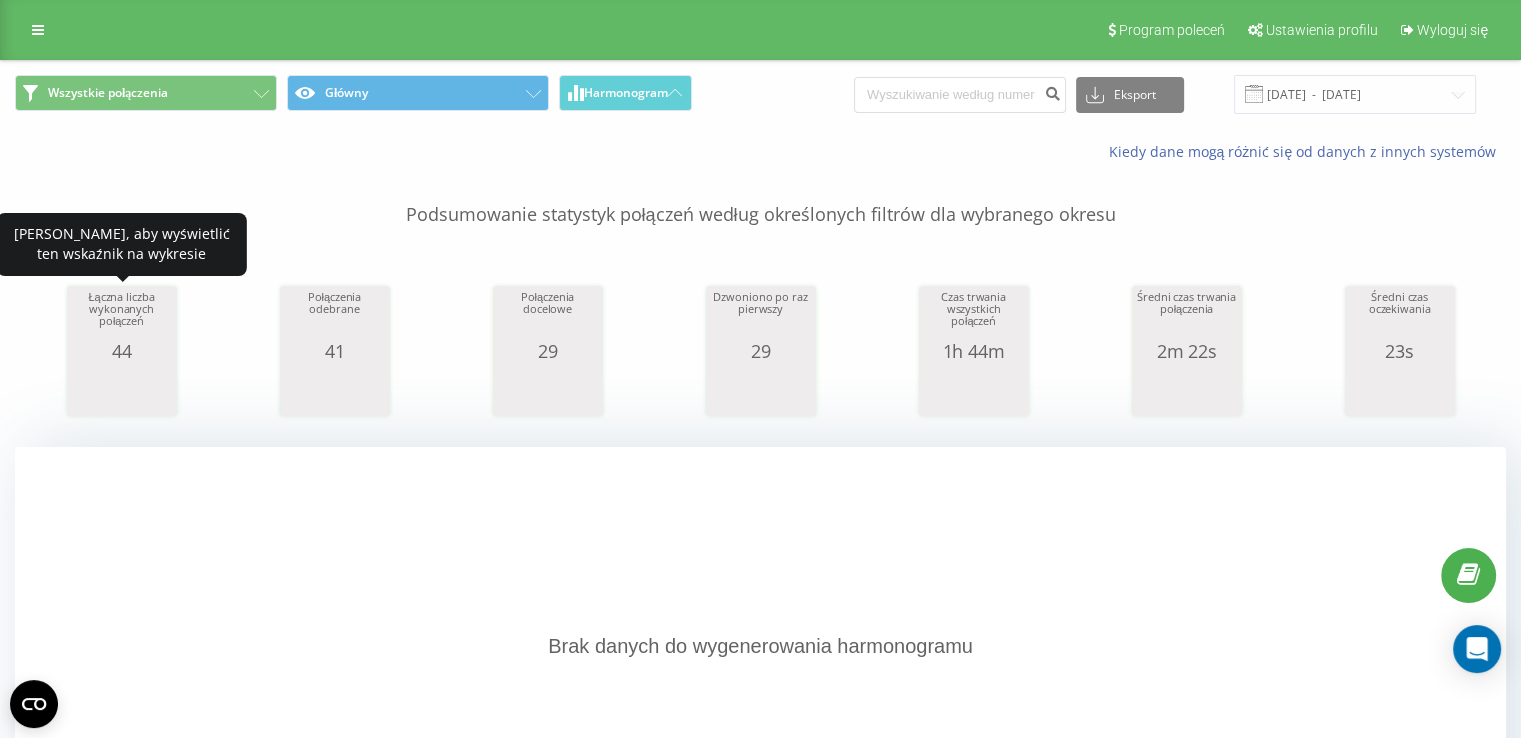 click on "44" at bounding box center (122, 351) 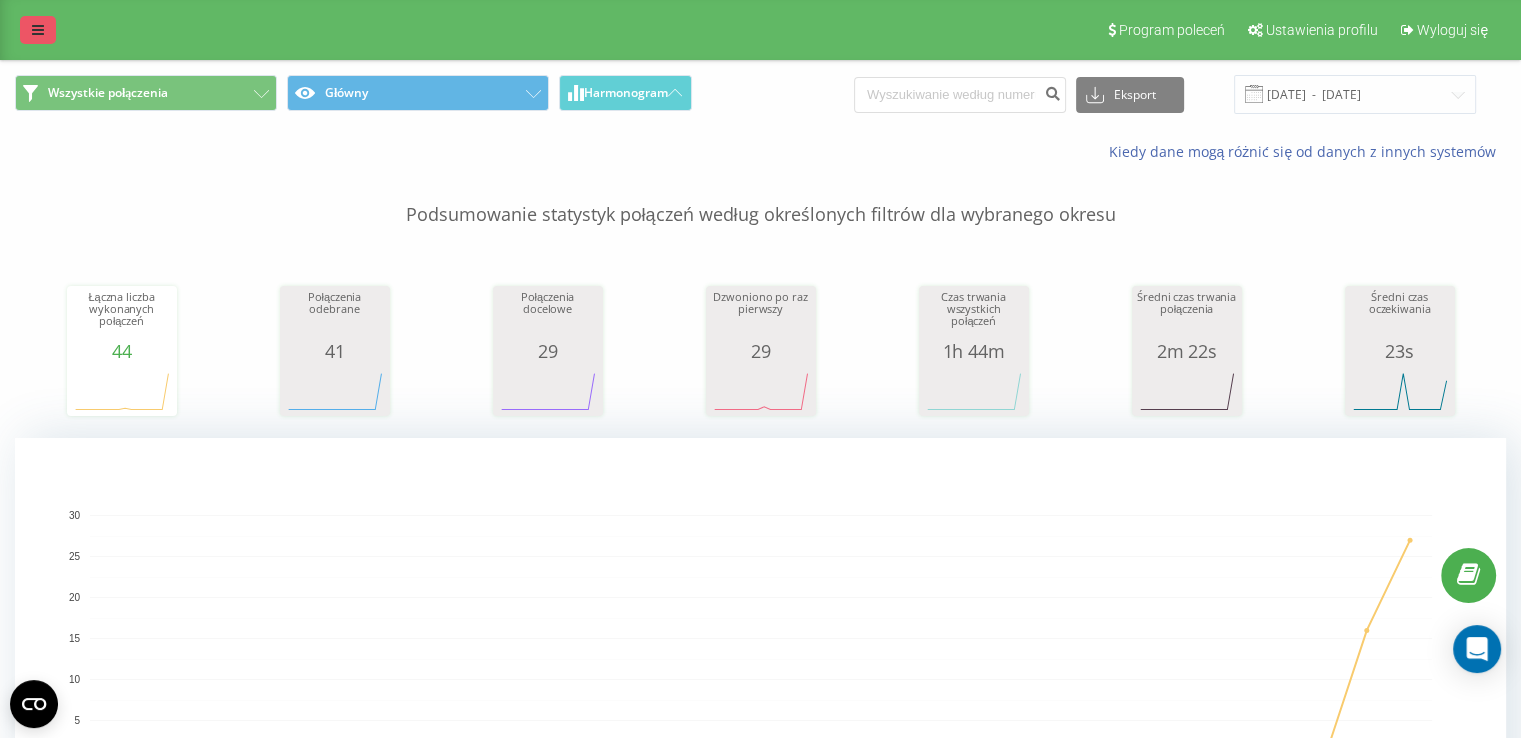click at bounding box center [38, 30] 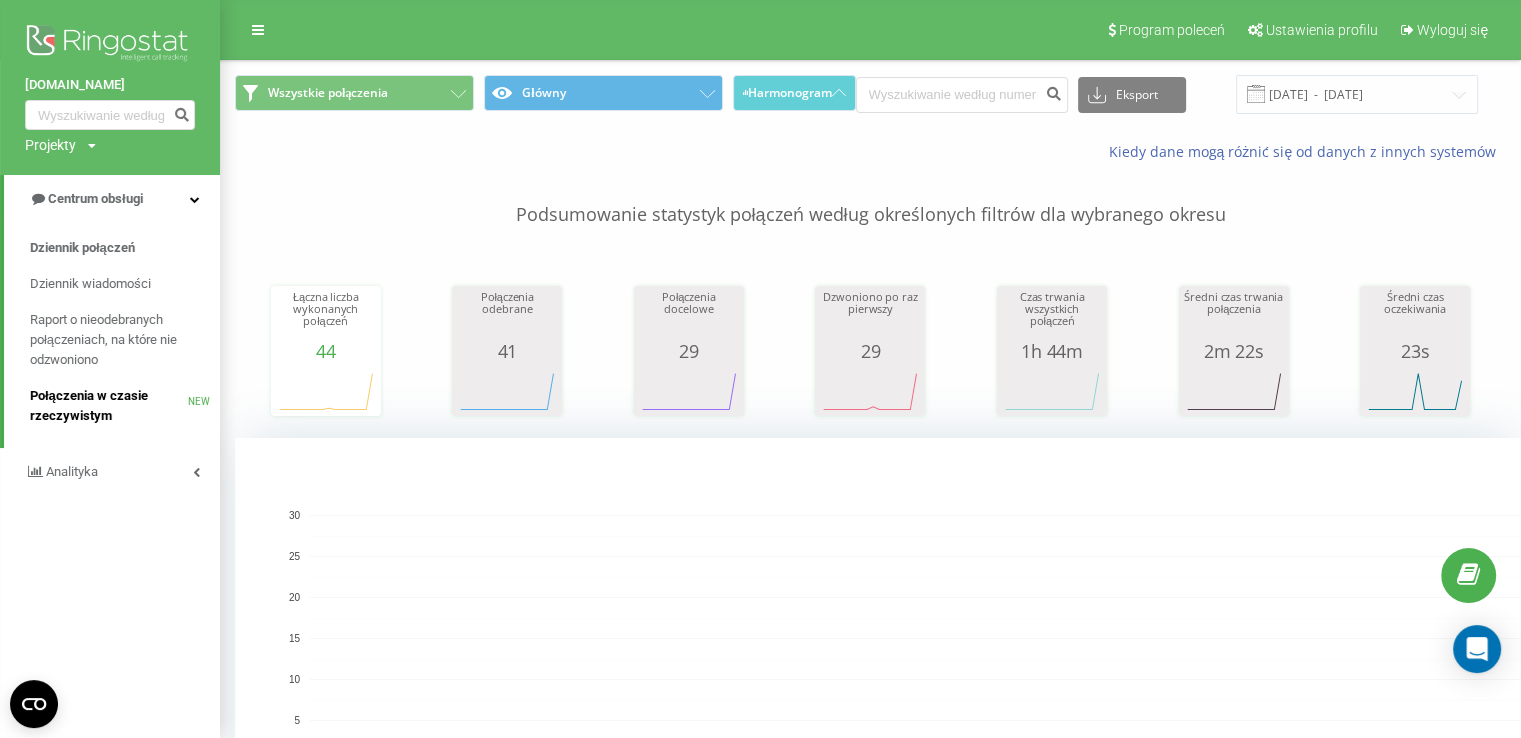 click on "Połączenia w czasie rzeczywistym" at bounding box center (109, 406) 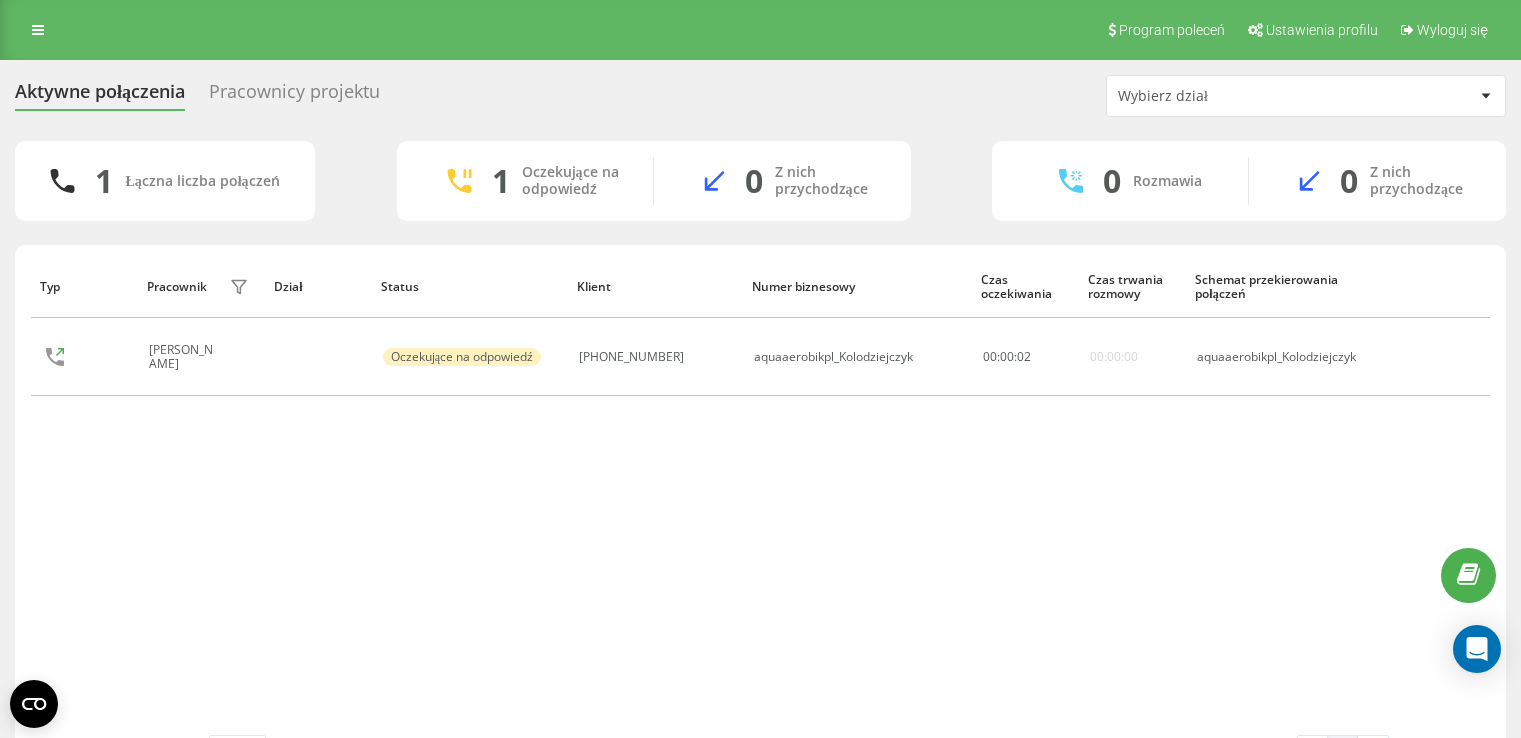 scroll, scrollTop: 0, scrollLeft: 0, axis: both 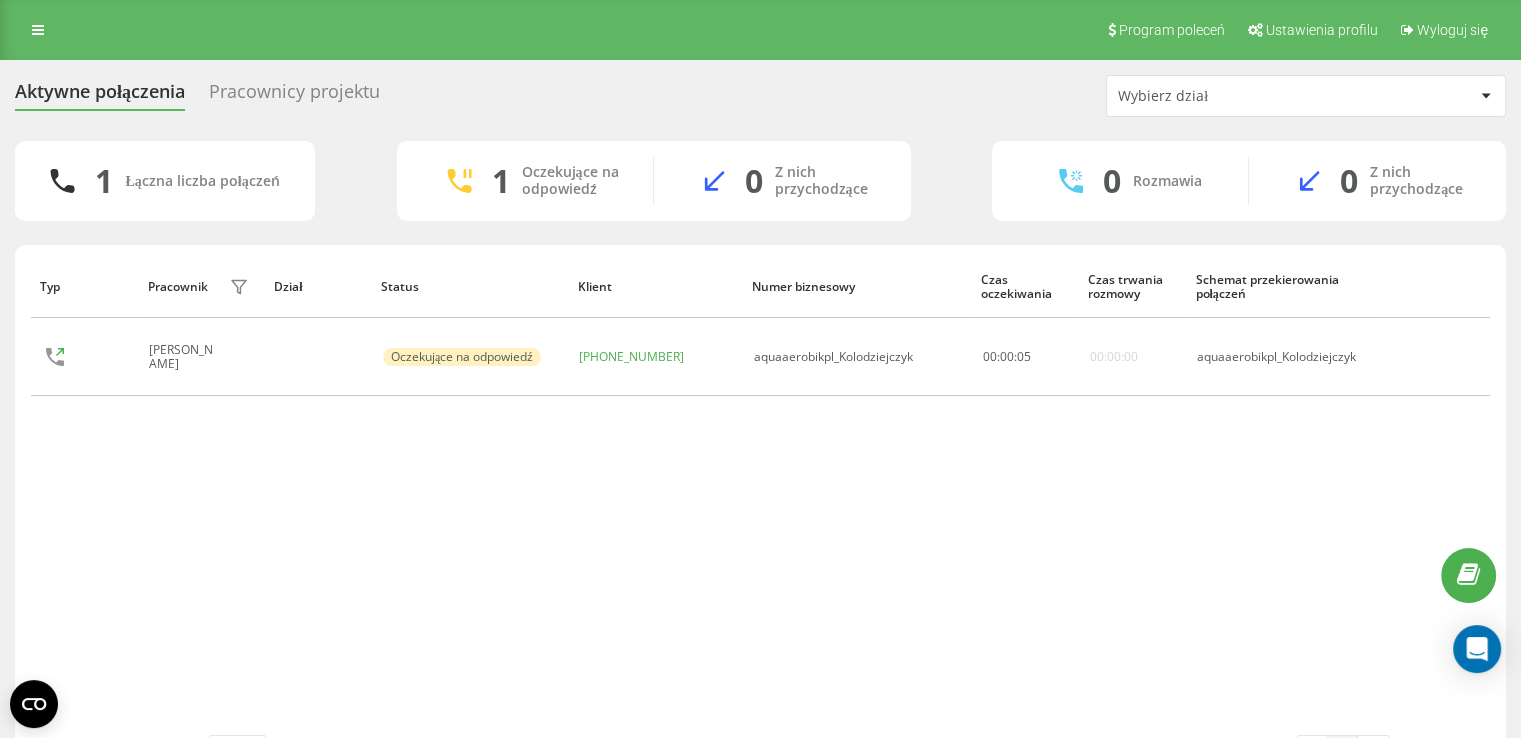 click on "Pracownicy projektu" at bounding box center (294, 96) 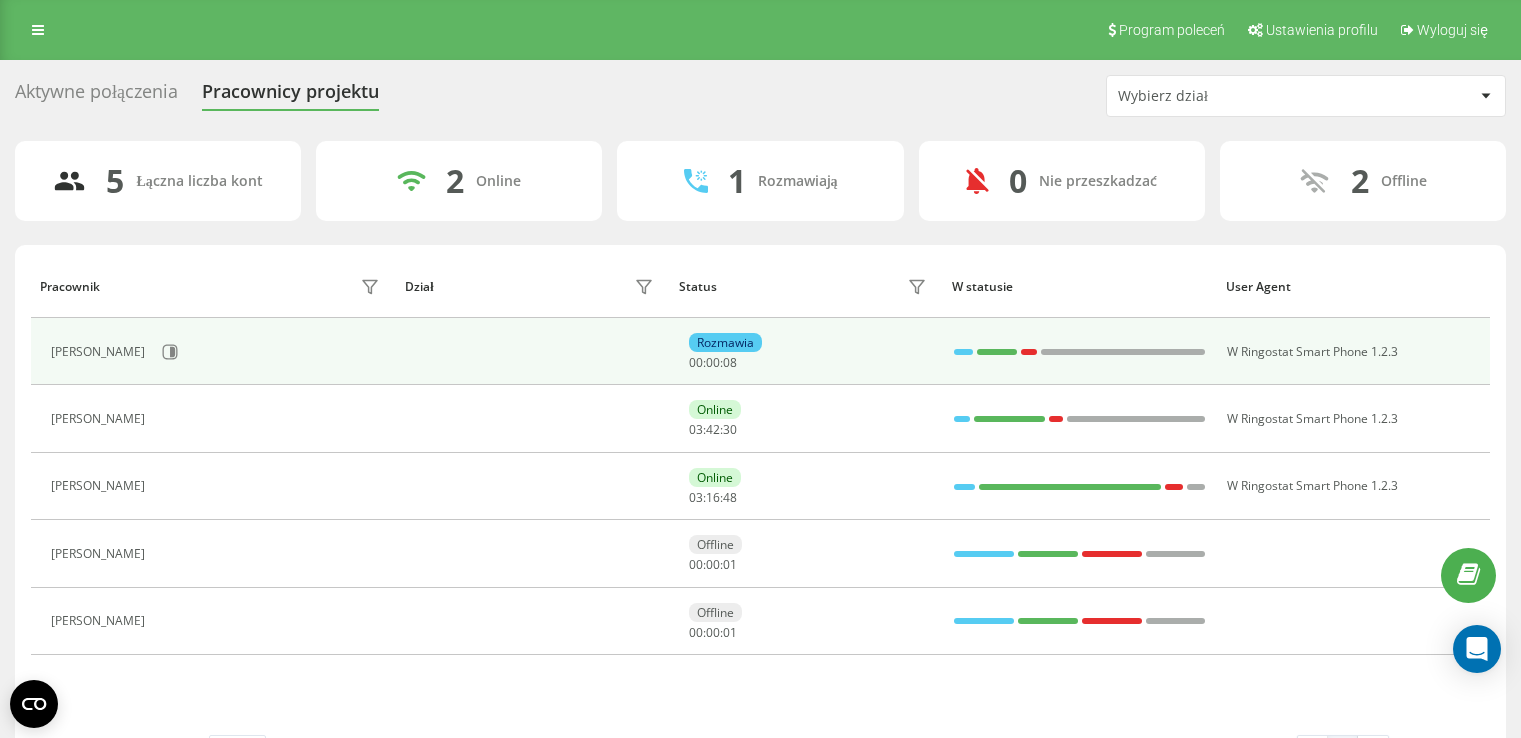 scroll, scrollTop: 0, scrollLeft: 0, axis: both 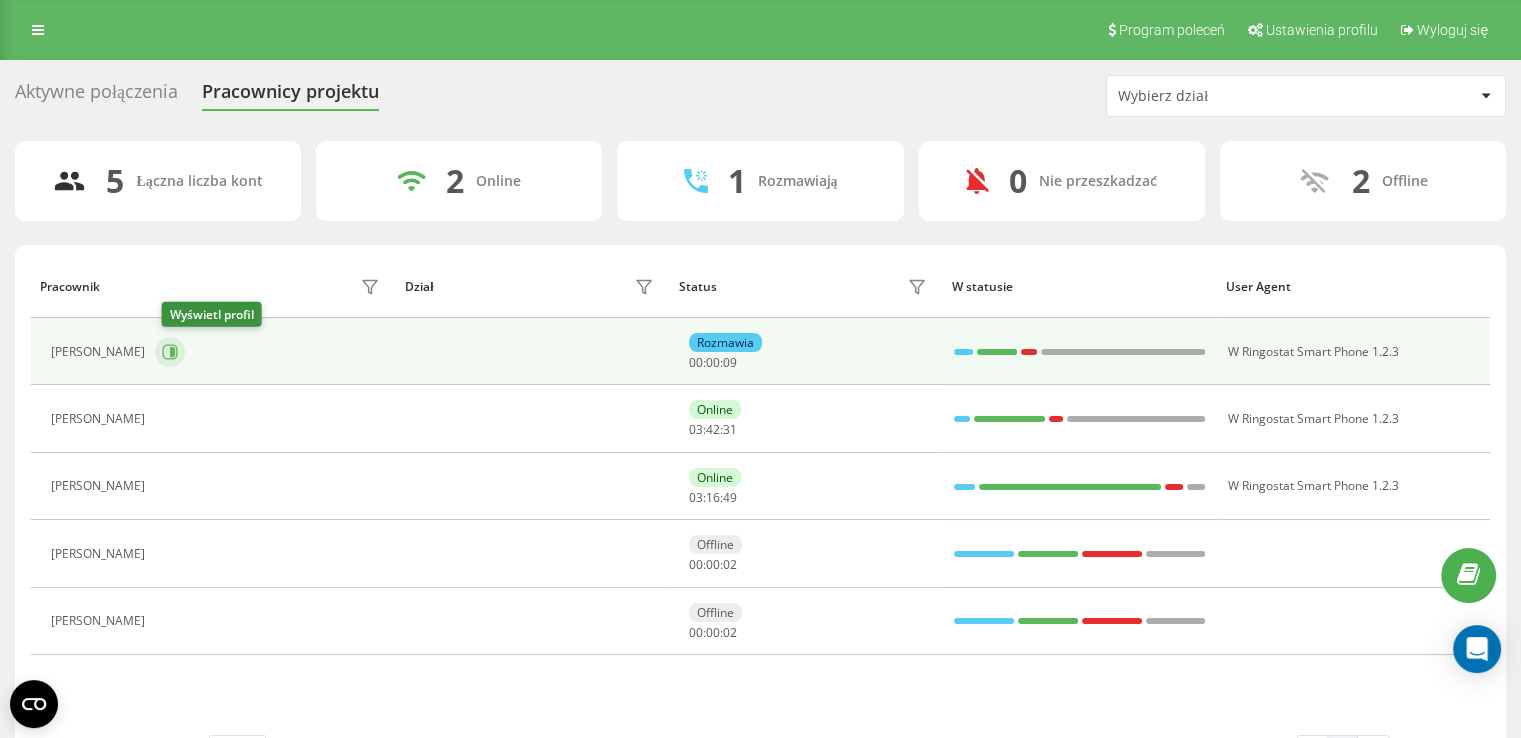 click at bounding box center [170, 352] 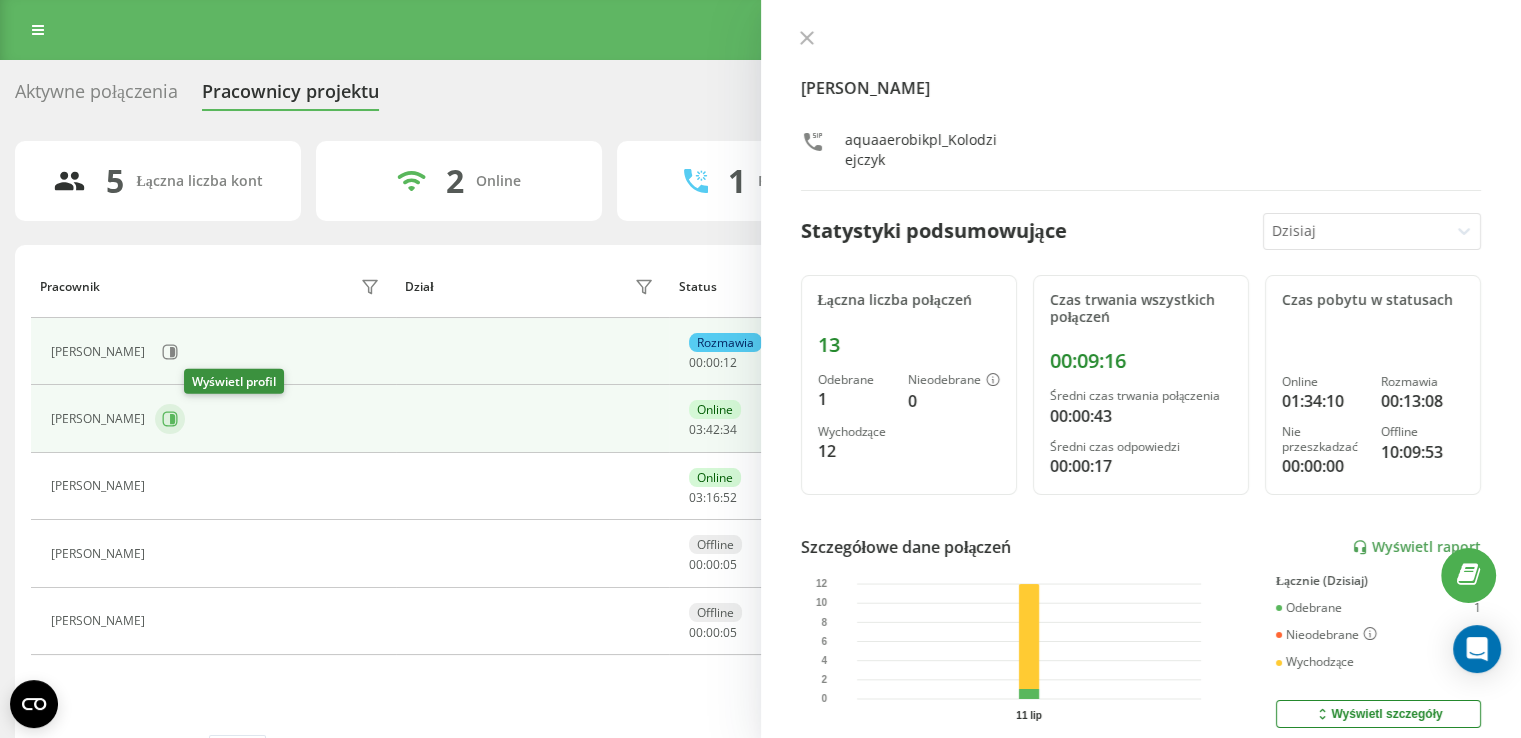 click 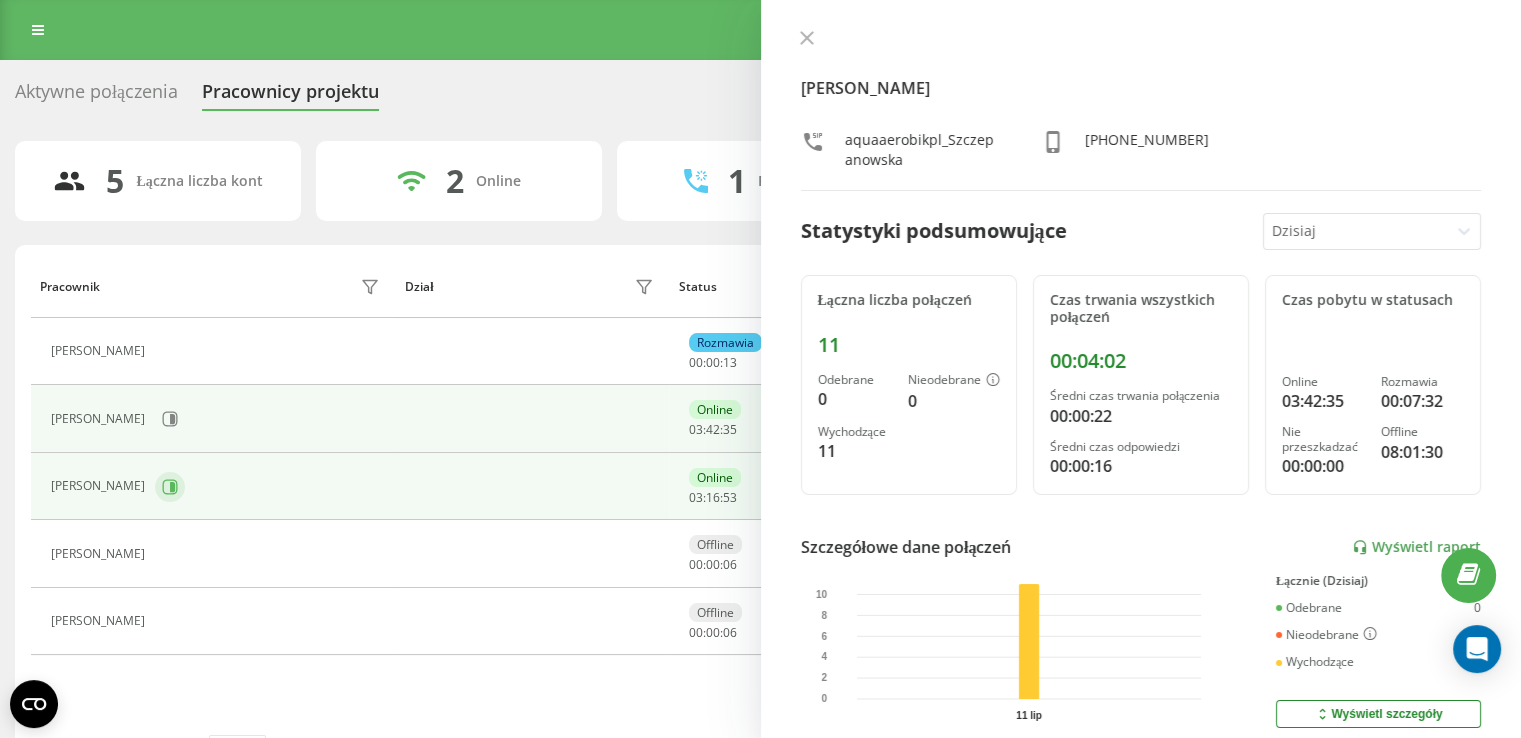 click at bounding box center (170, 487) 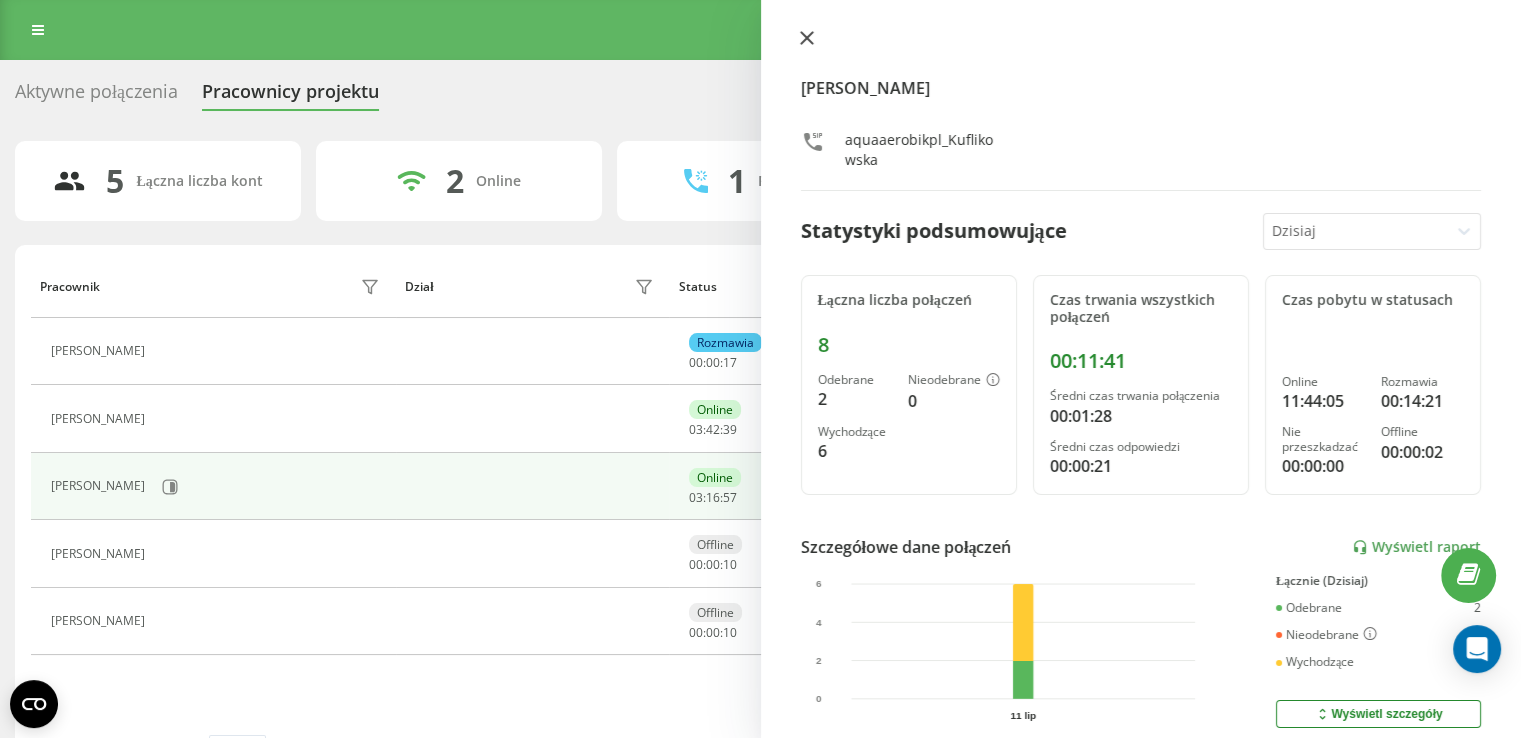 click 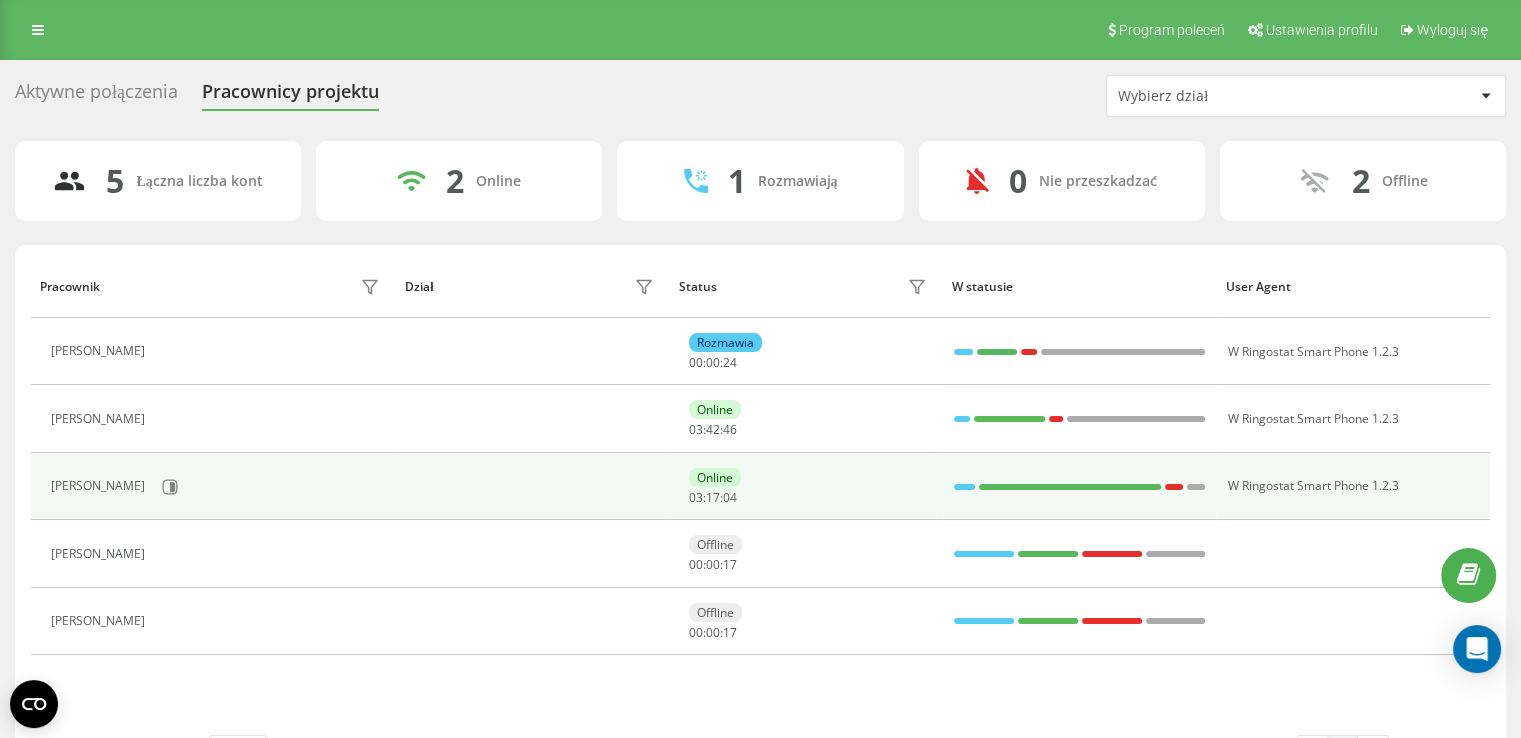click on "[PERSON_NAME]" at bounding box center [100, 486] 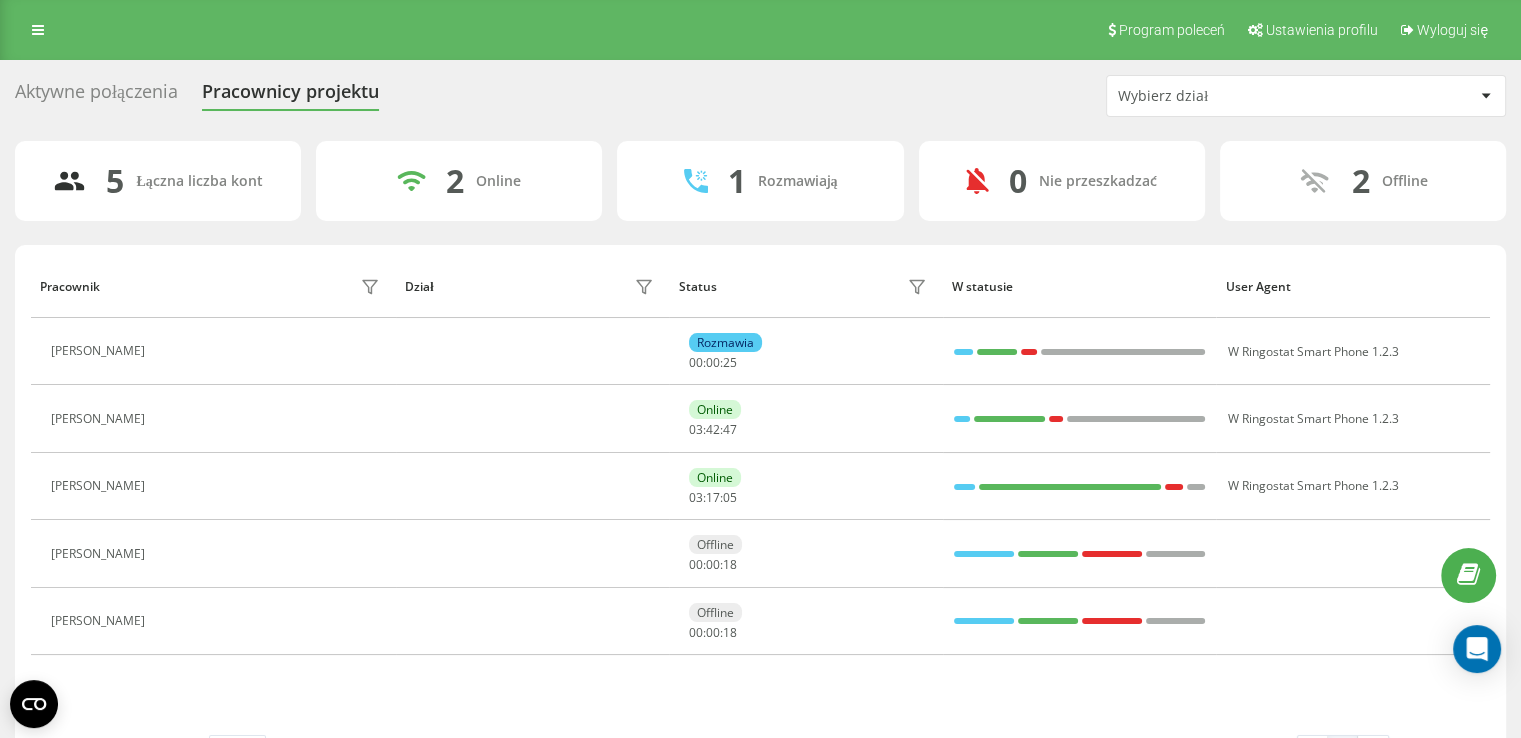 click on "Program poleceń Ustawienia profilu Wyloguj się" at bounding box center (760, 30) 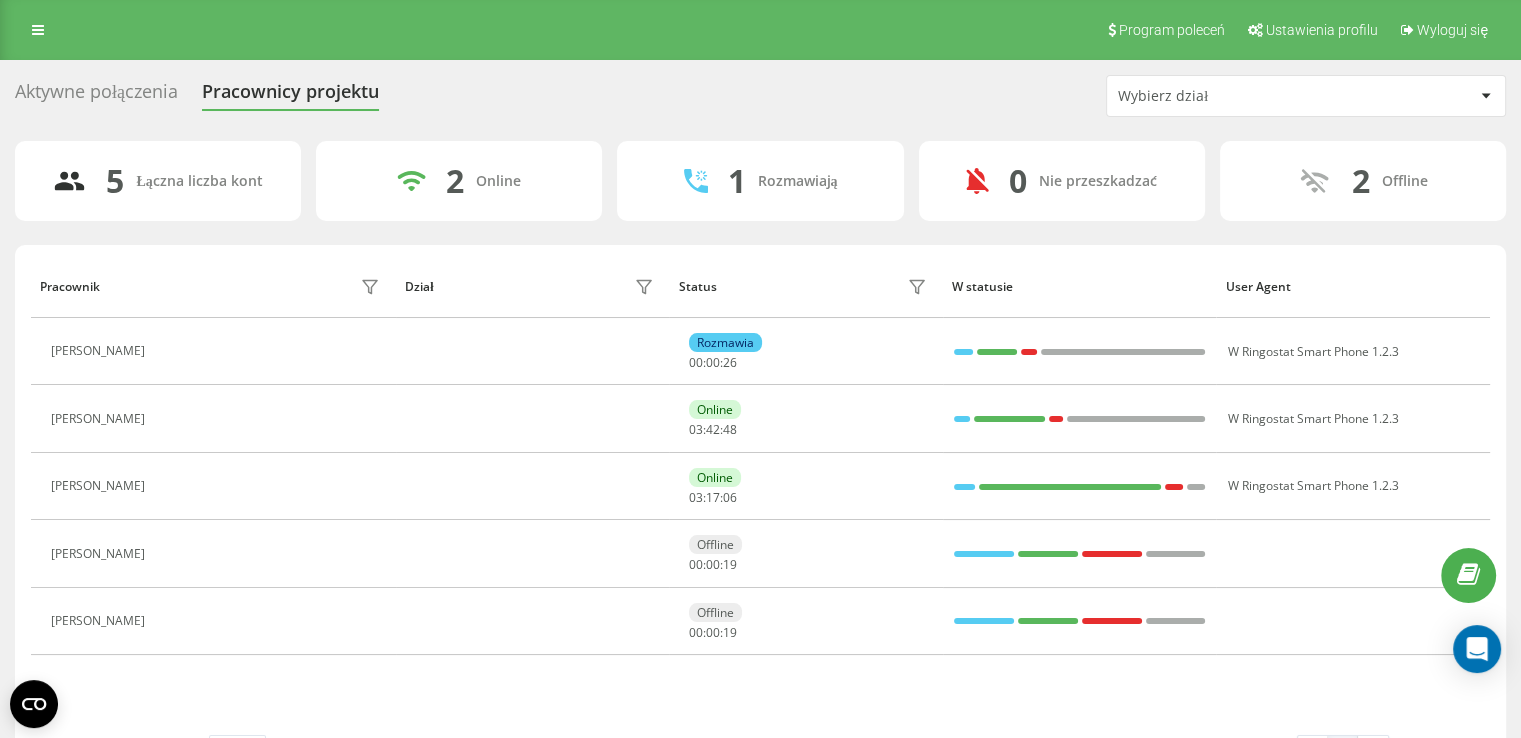click on "Program poleceń Ustawienia profilu Wyloguj się" at bounding box center (760, 30) 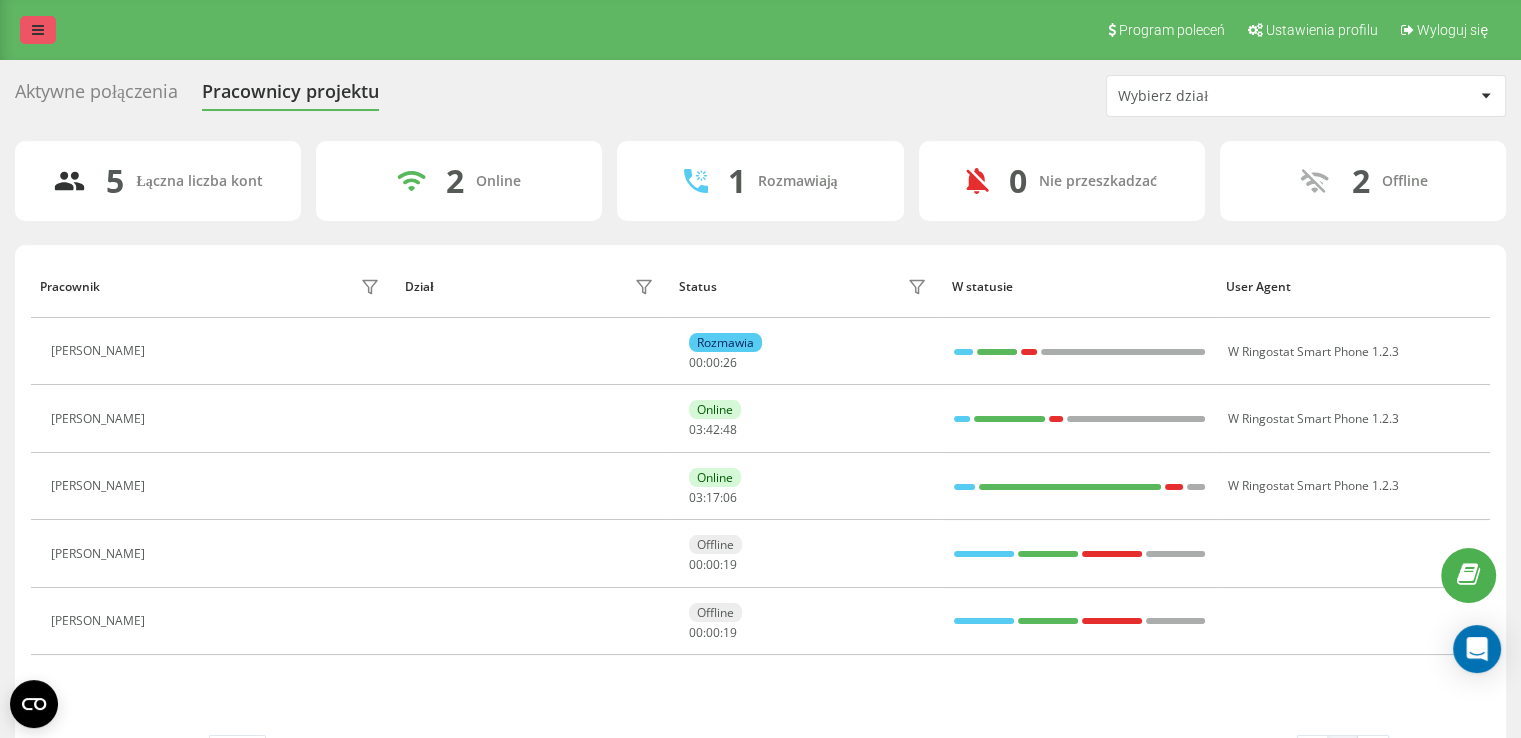 click at bounding box center (38, 30) 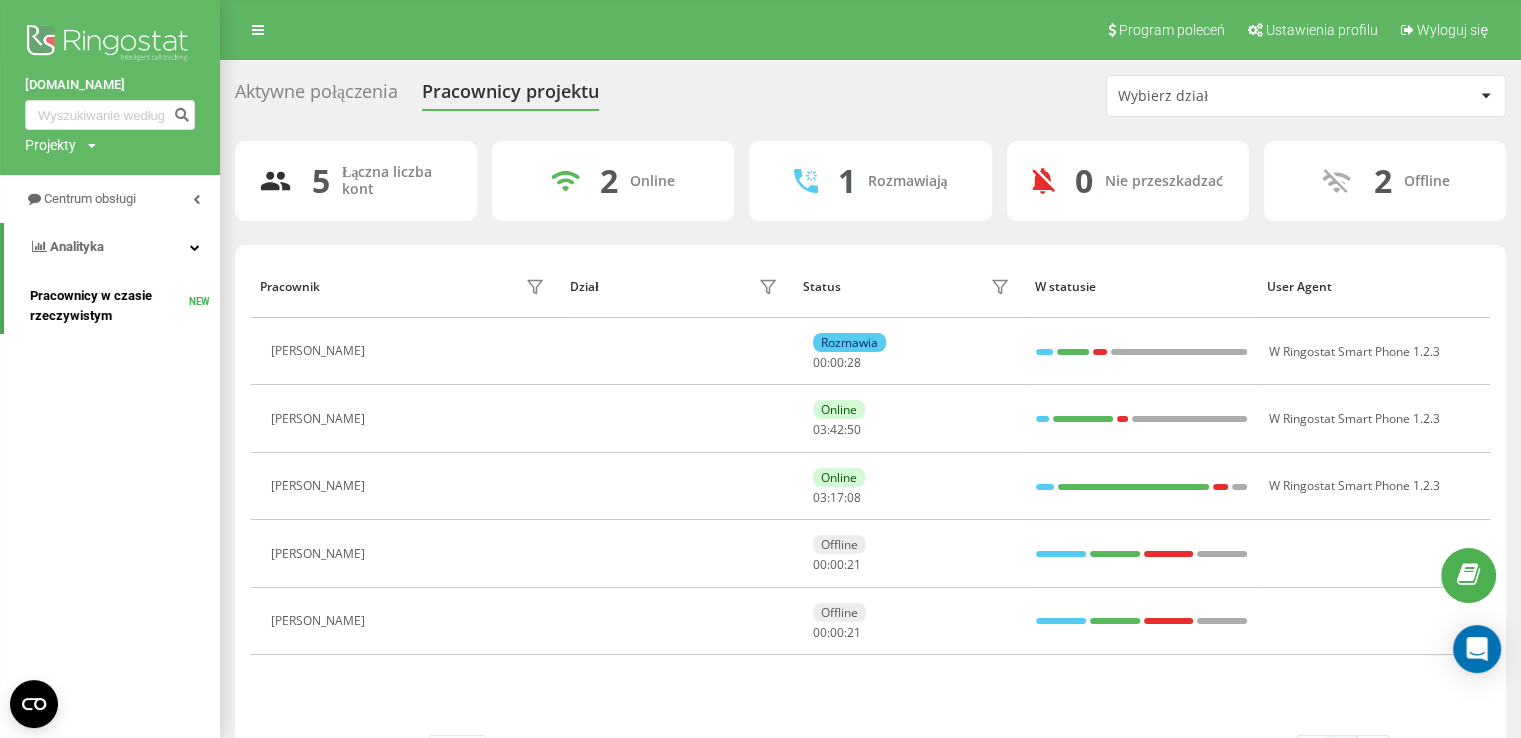 click on "Pracownicy w czasie rzeczywistym" at bounding box center (109, 306) 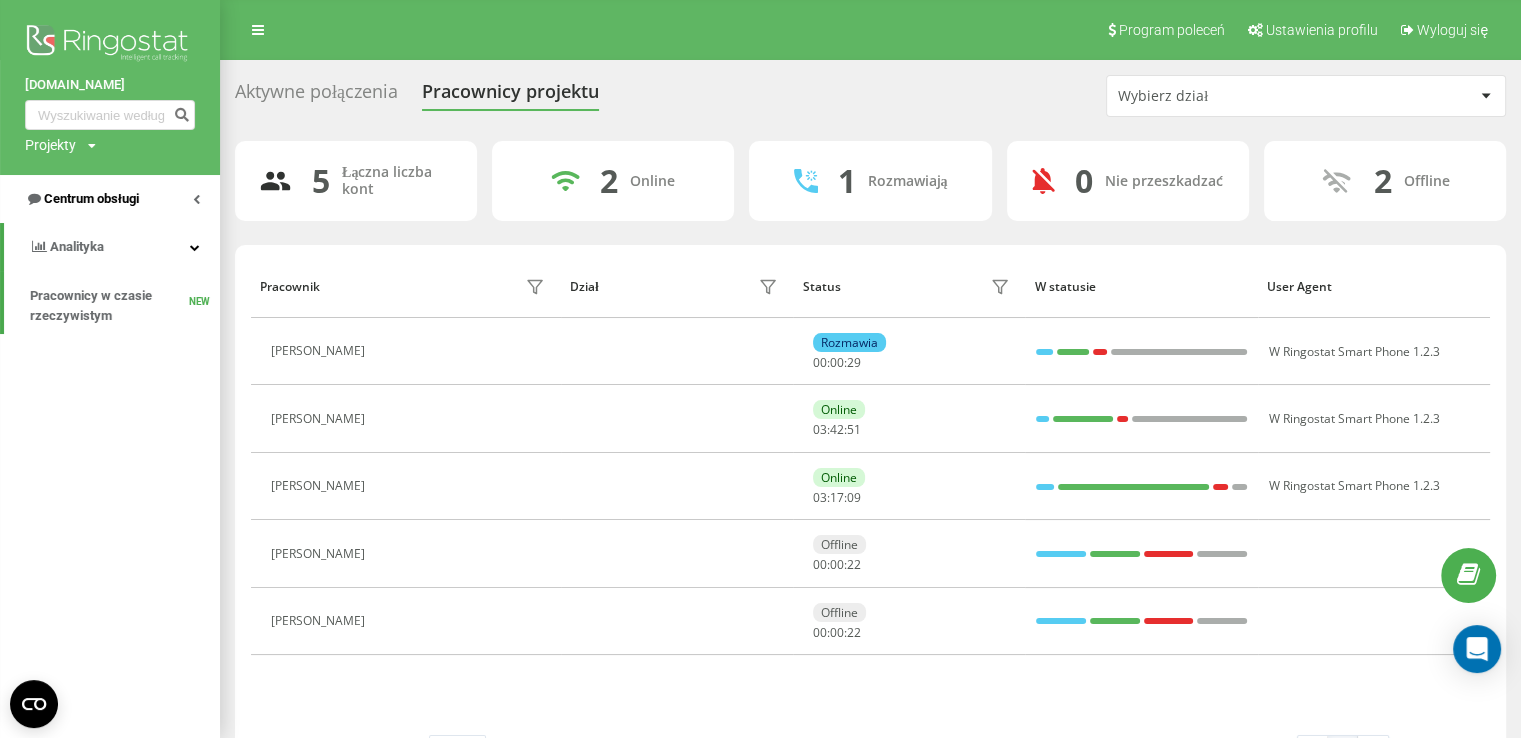 click on "Centrum obsługi" at bounding box center [110, 199] 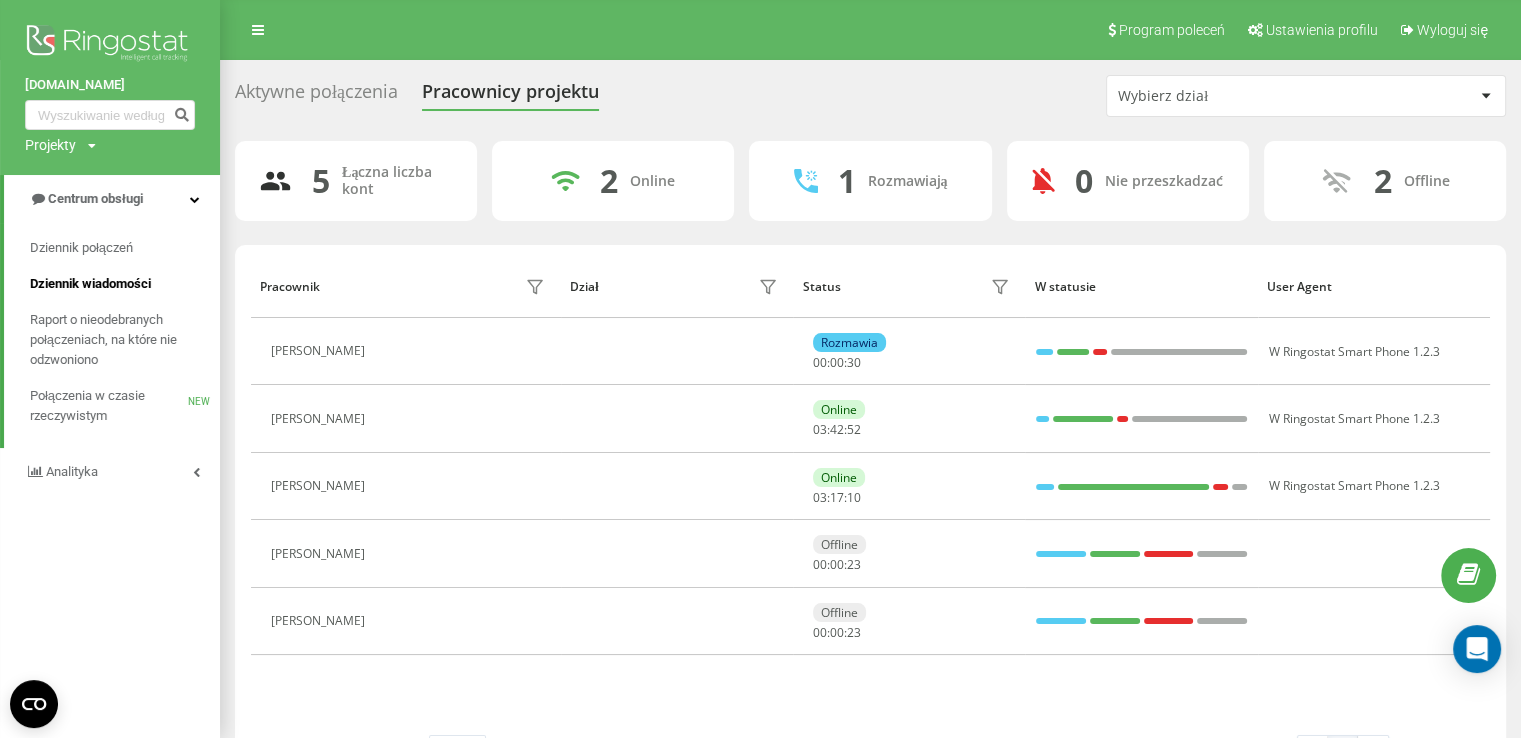 click on "Dziennik wiadomości" at bounding box center (125, 284) 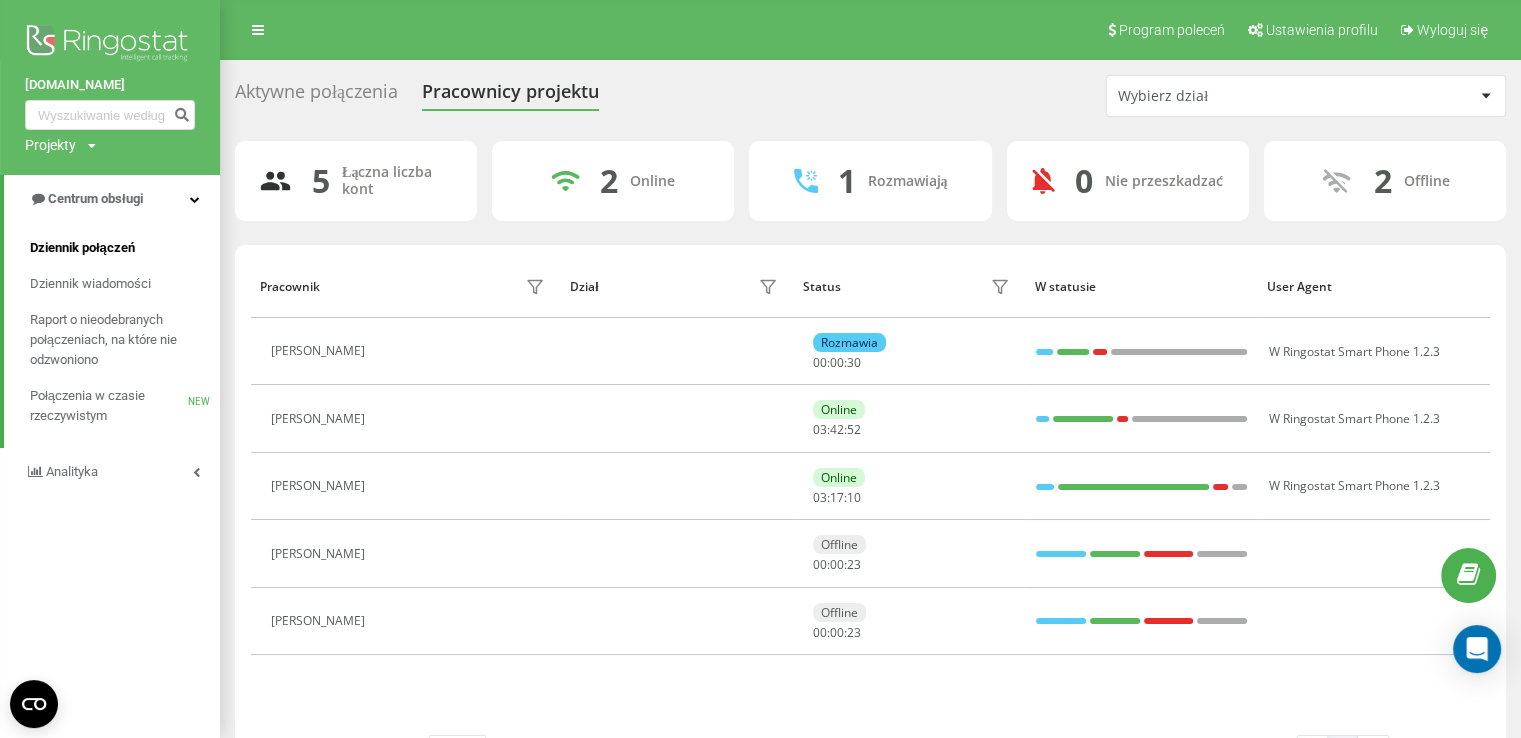 click on "Dziennik wiadomości" at bounding box center [125, 284] 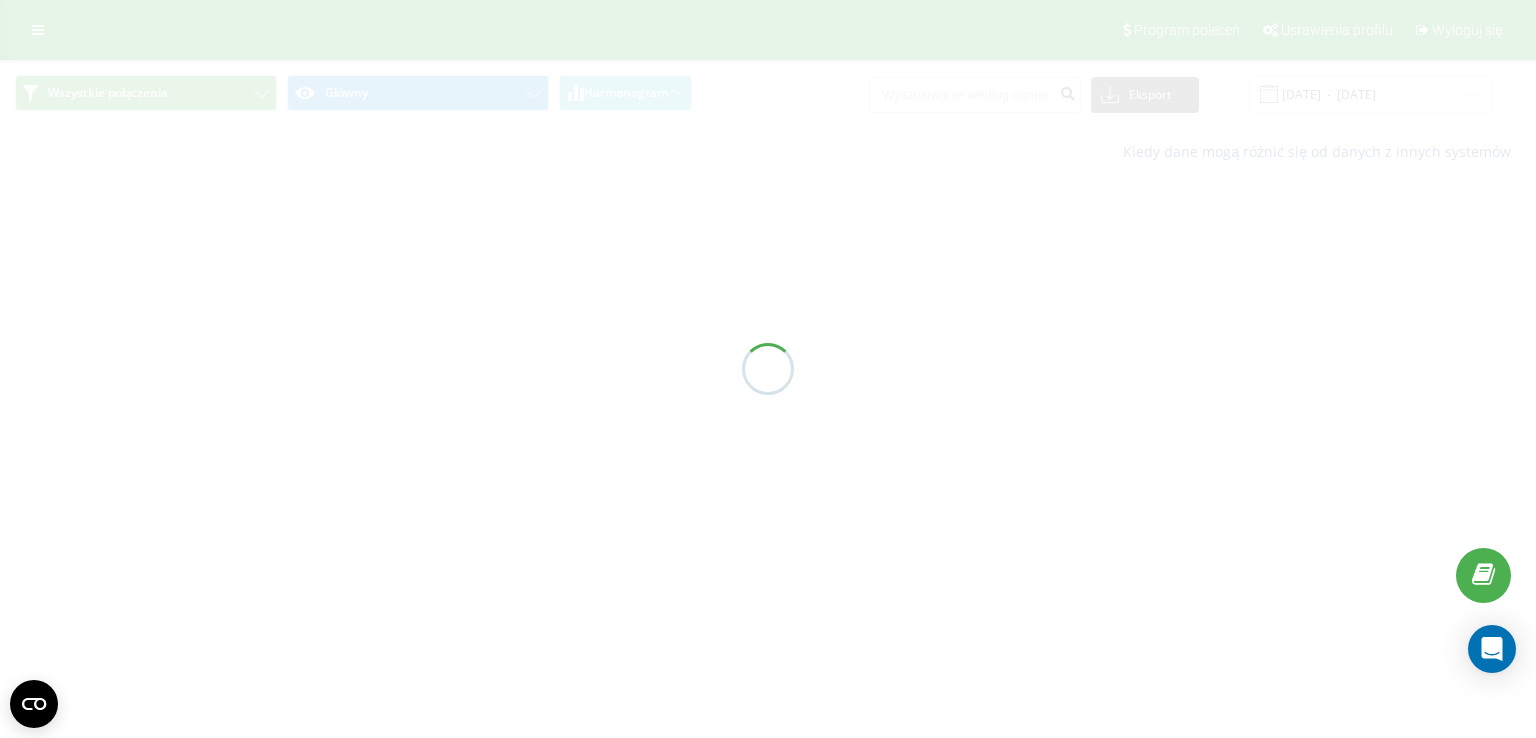 scroll, scrollTop: 0, scrollLeft: 0, axis: both 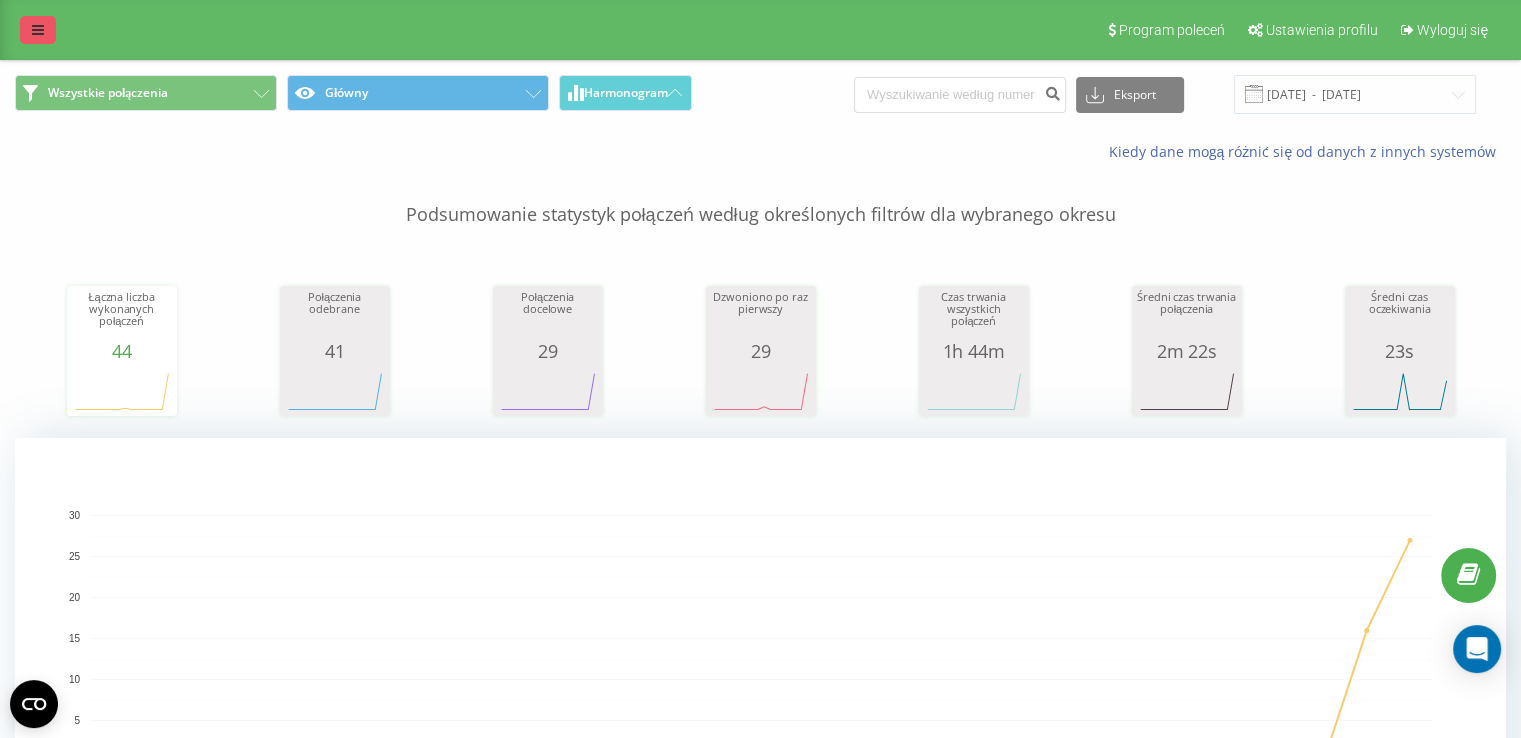 click at bounding box center [38, 30] 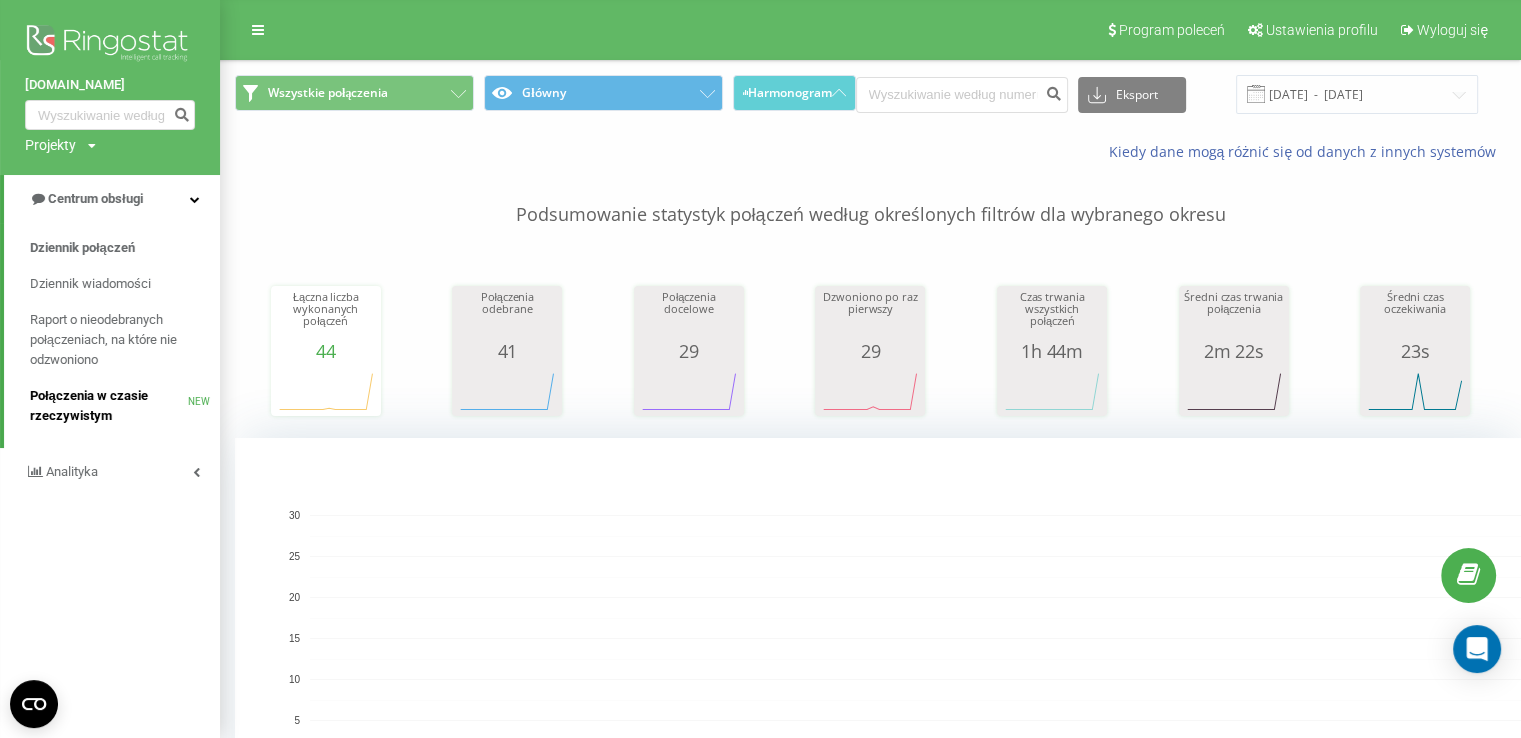 click on "Połączenia w czasie rzeczywistym" at bounding box center [109, 406] 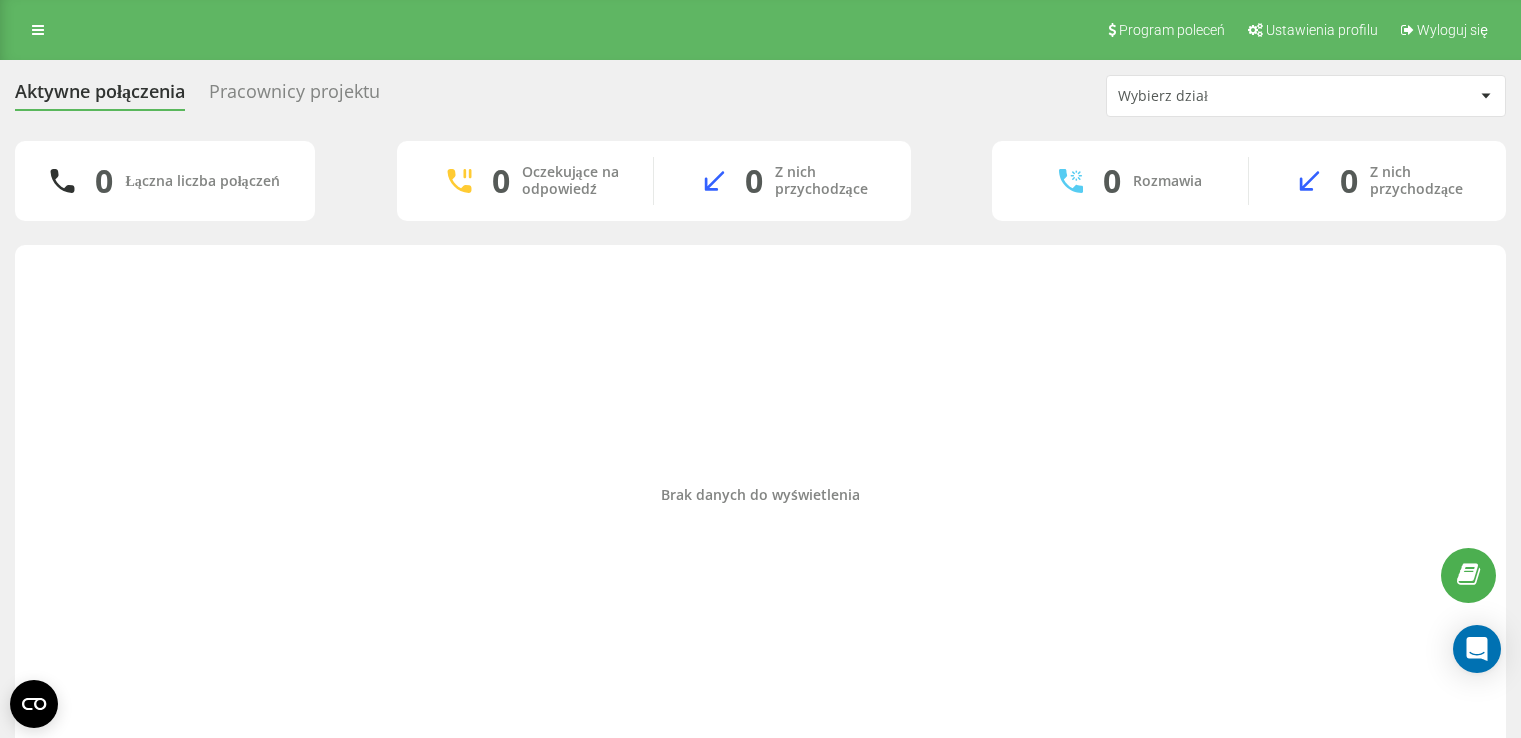 scroll, scrollTop: 0, scrollLeft: 0, axis: both 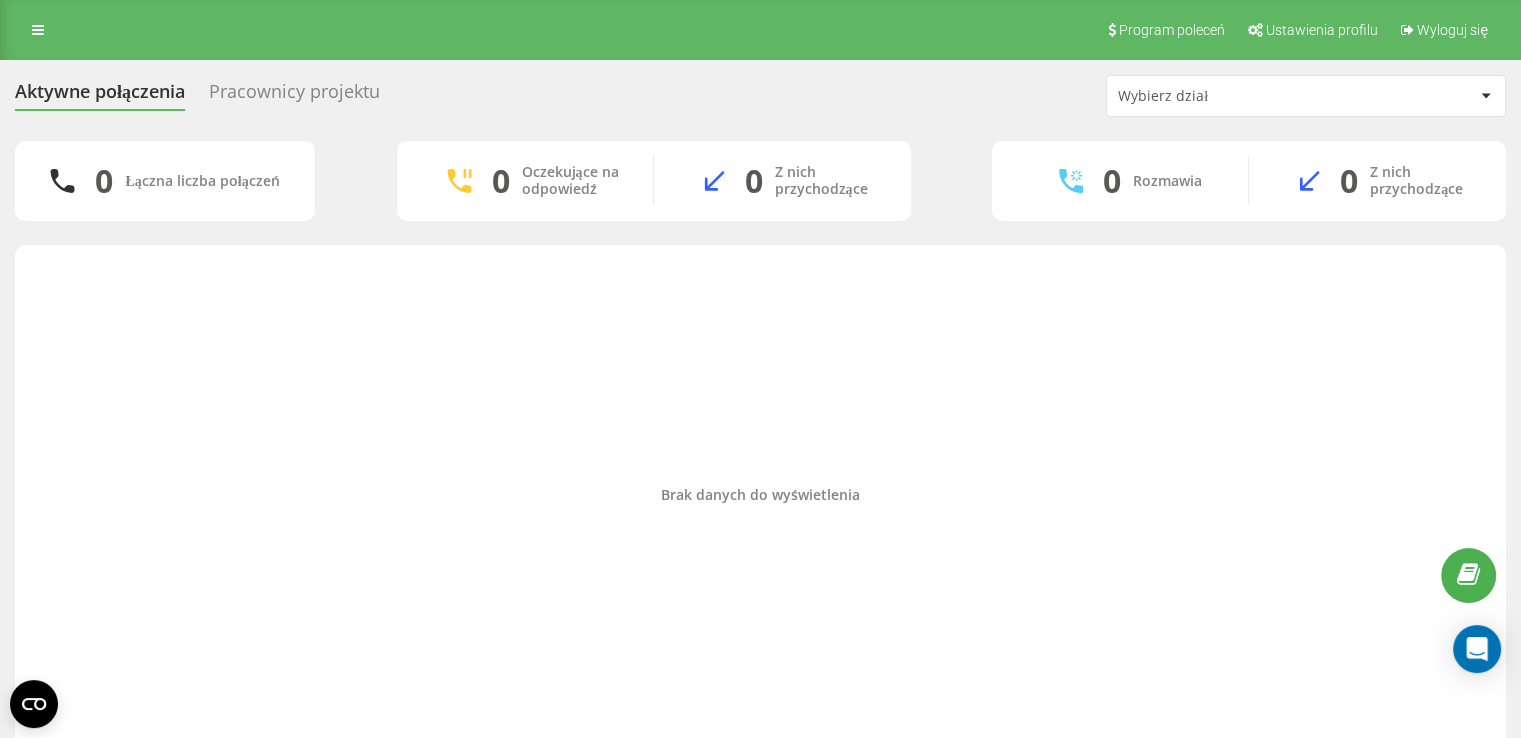 click on "Pracownicy projektu" at bounding box center (294, 96) 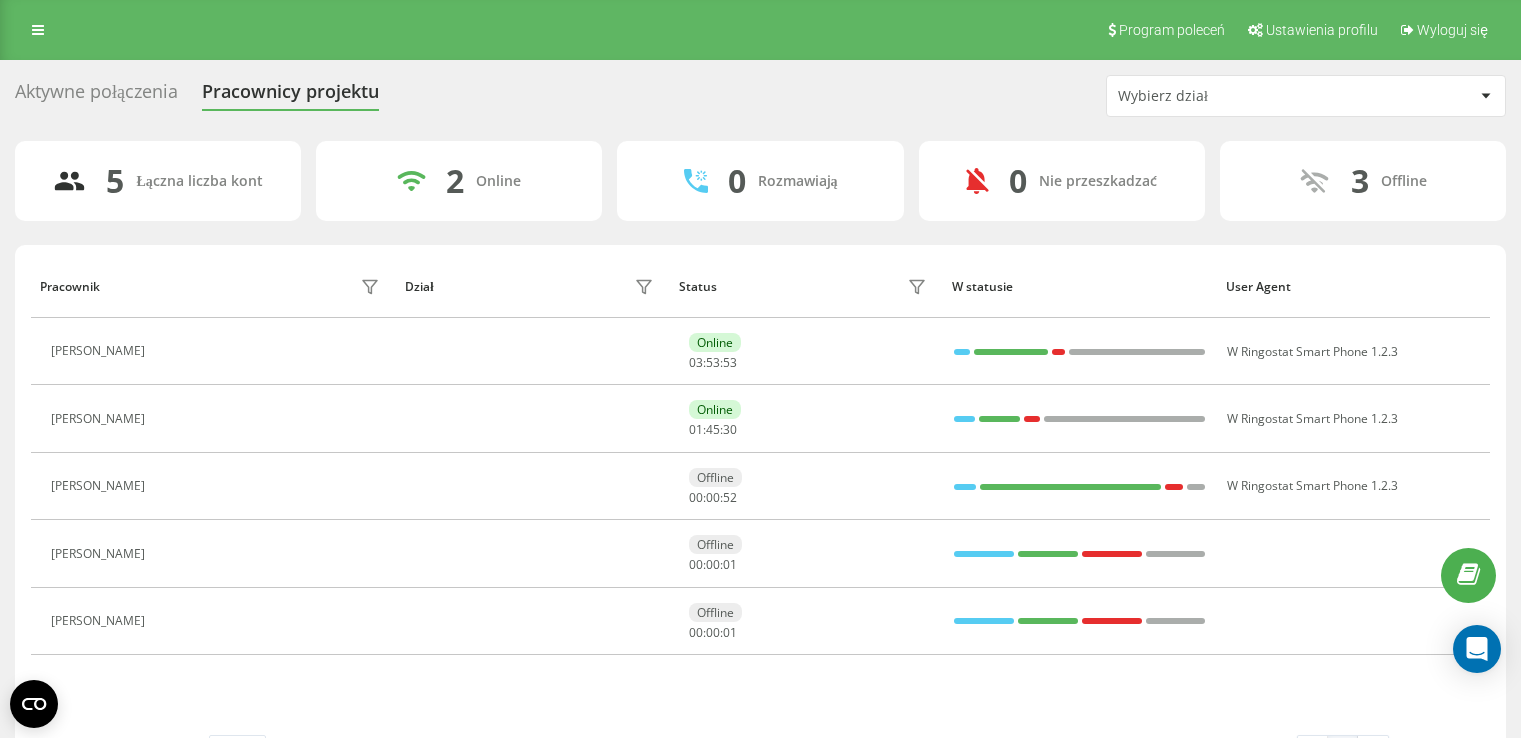 scroll, scrollTop: 0, scrollLeft: 0, axis: both 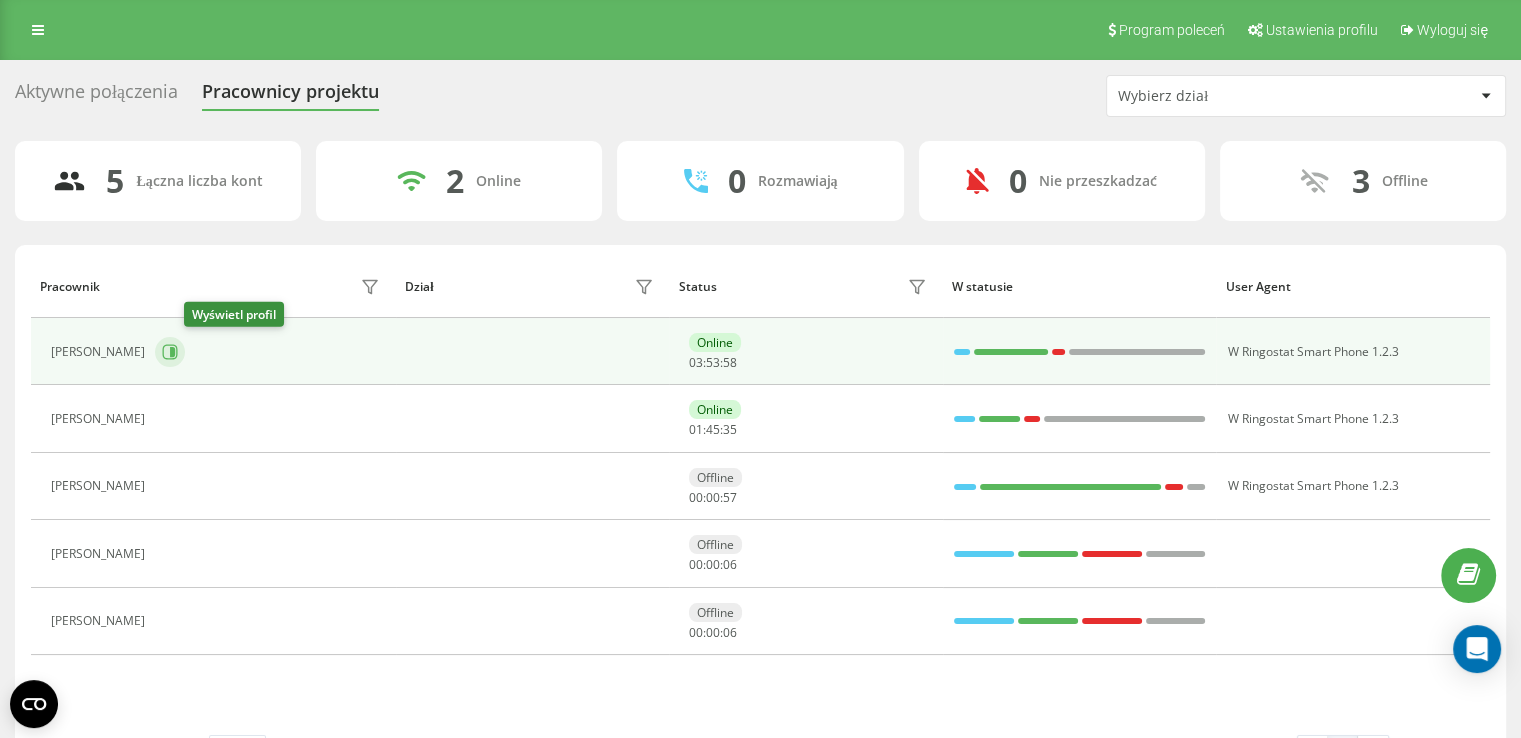 click at bounding box center [170, 352] 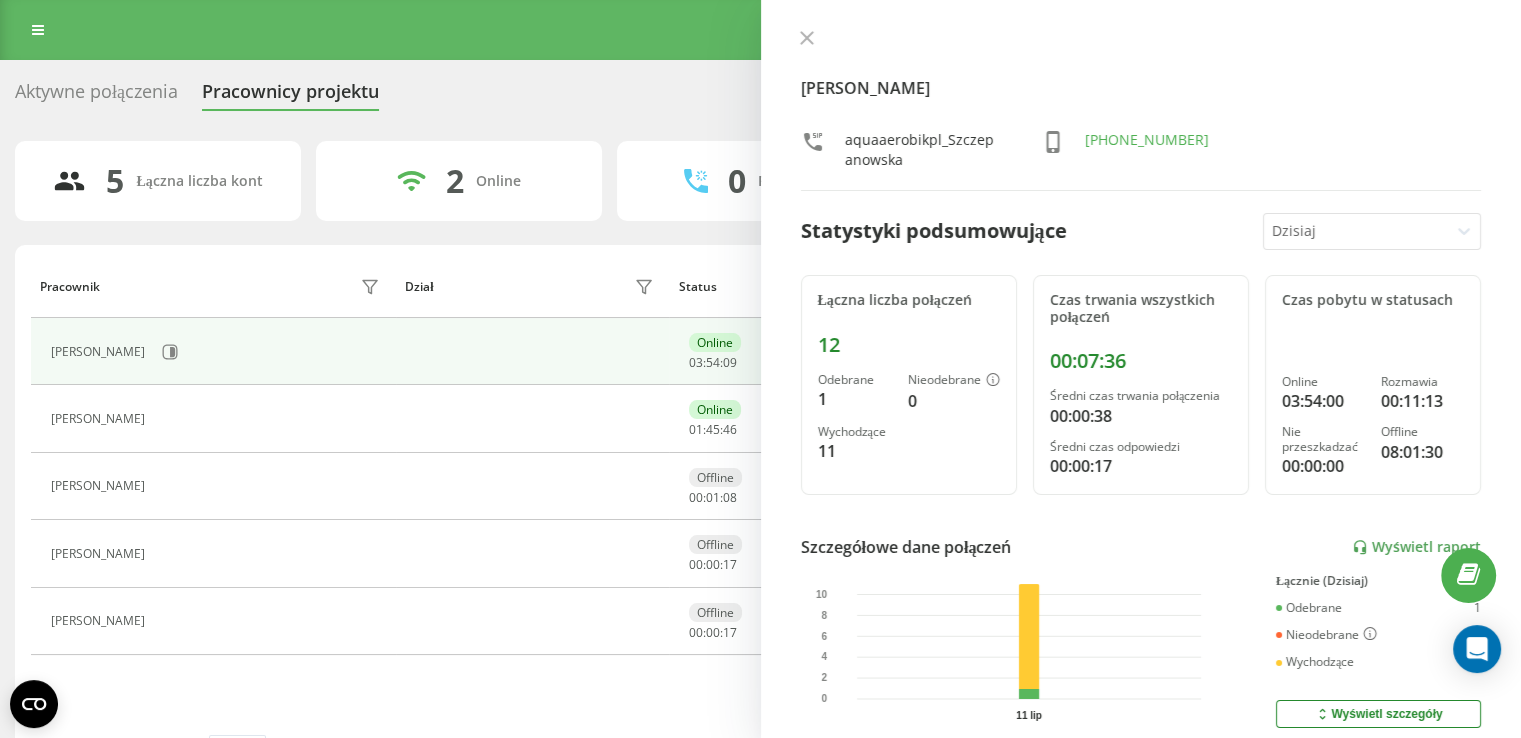 click 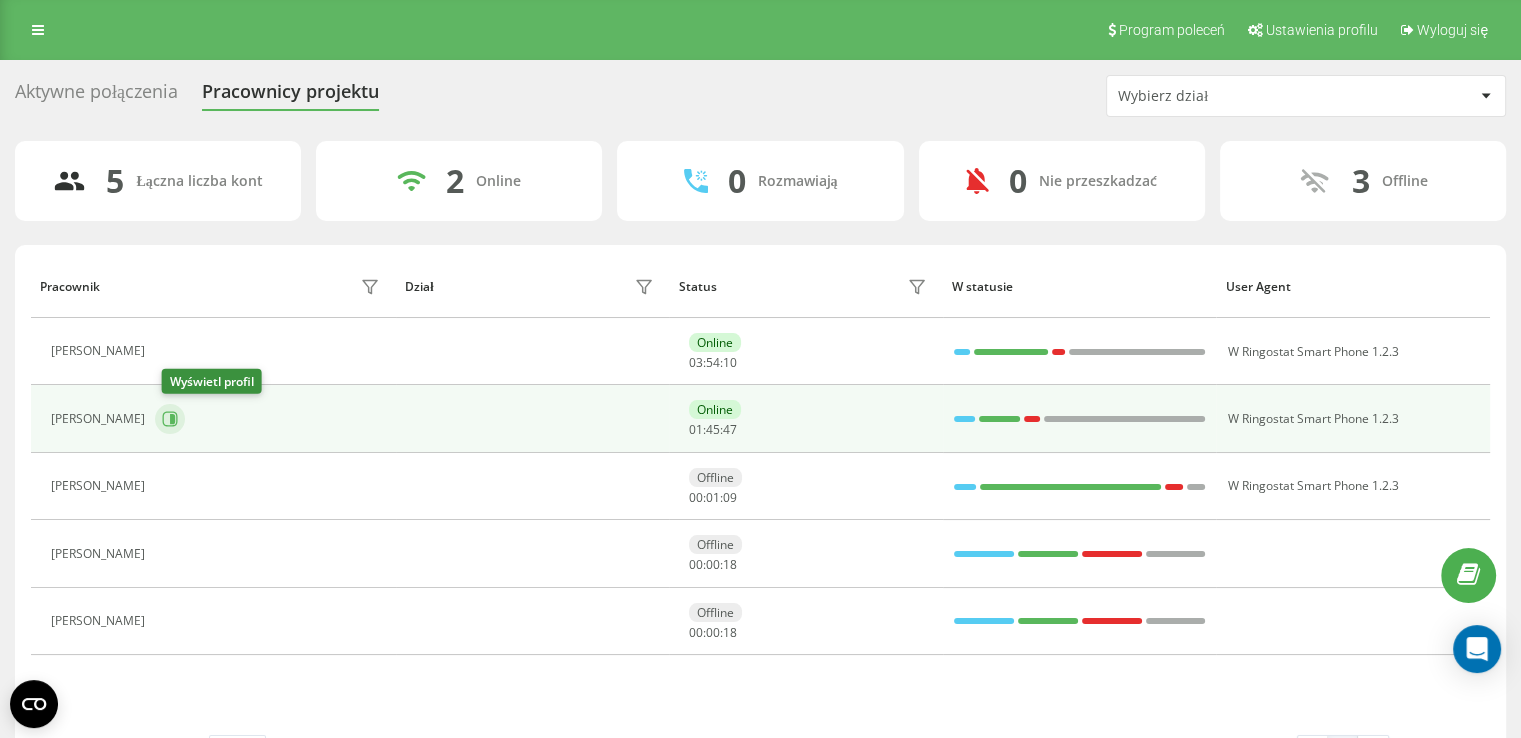 click 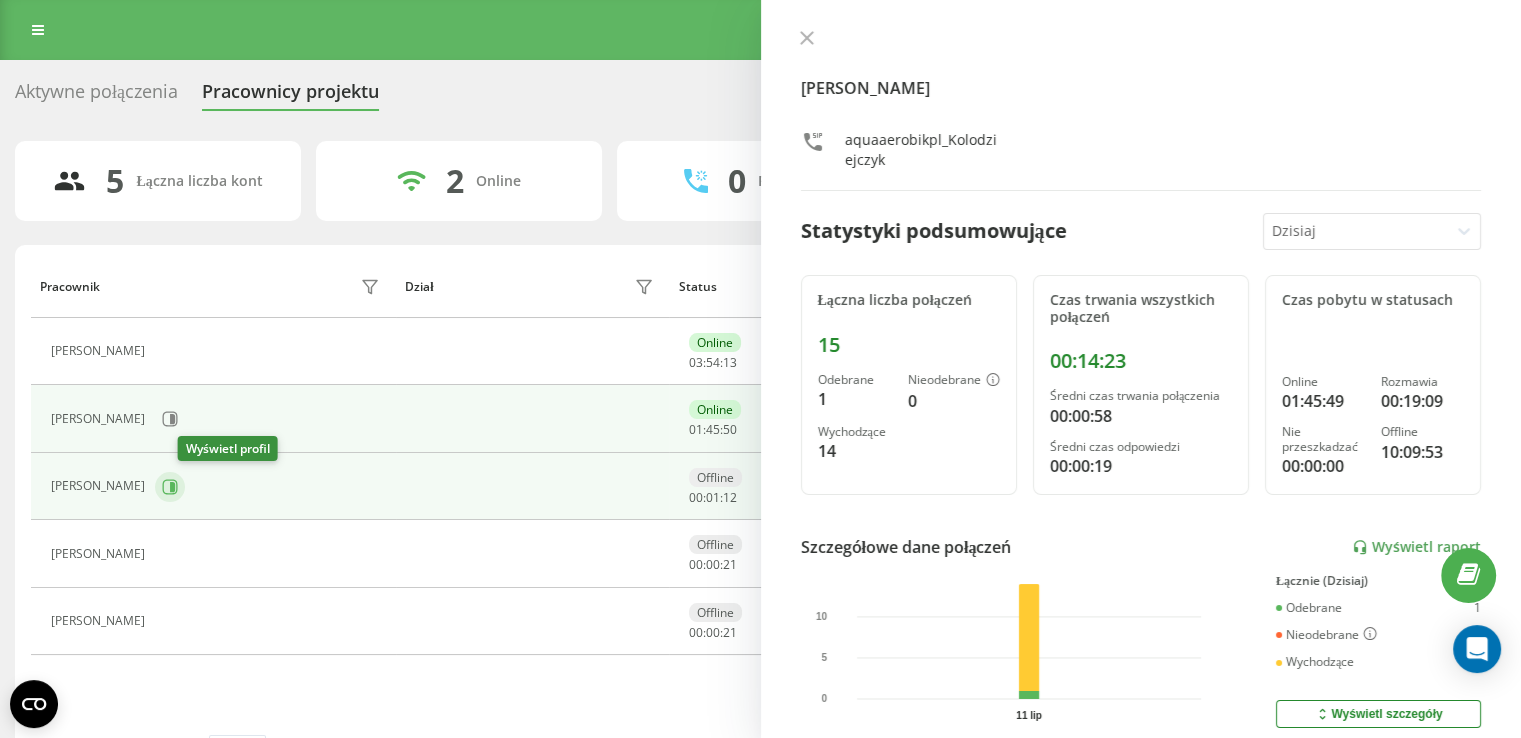 click 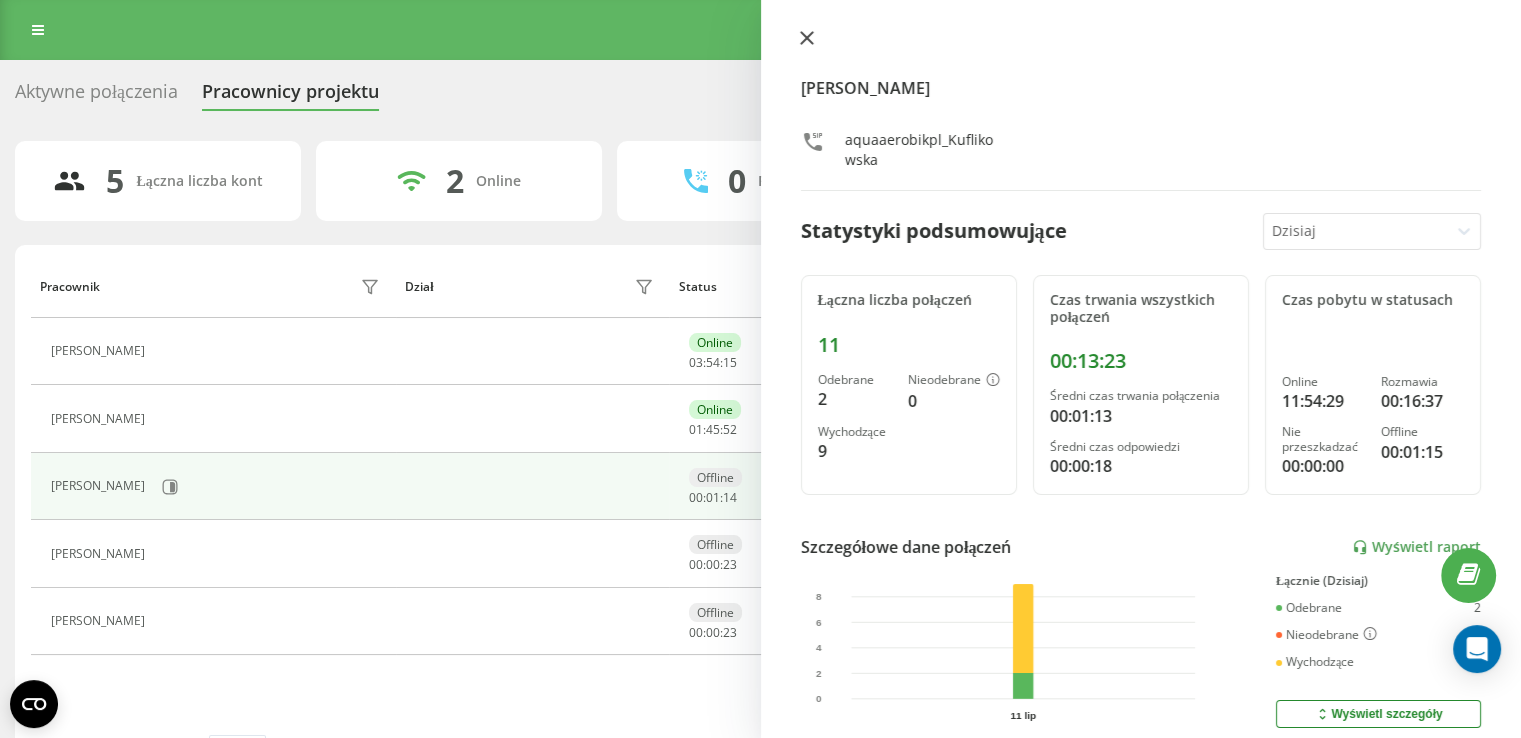 click 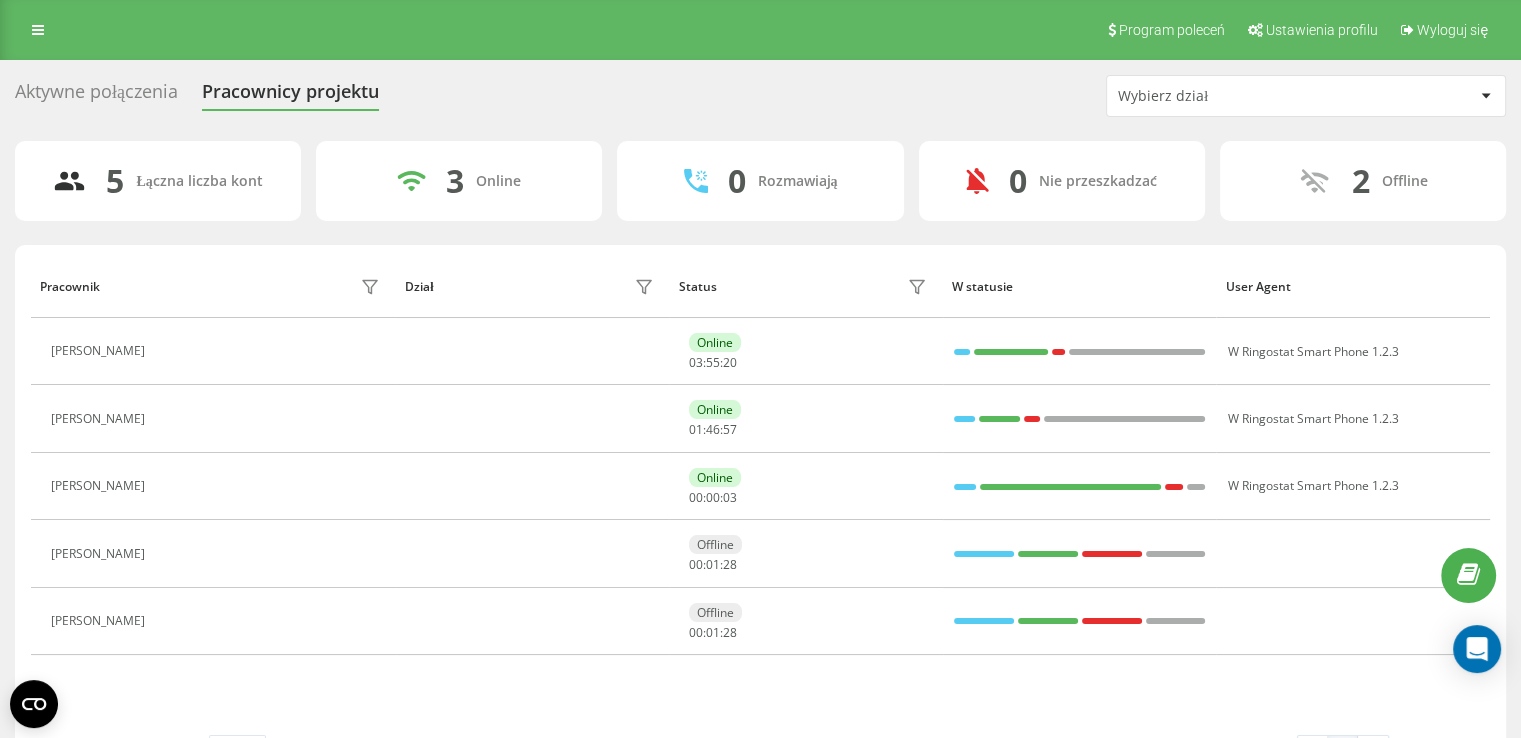 click on "Pracownik Dział Status W statusie User Agent [PERSON_NAME] Online 03 : 55 : 20 W Ringostat Smart Phone 1.2.3 [PERSON_NAME] Online 01 : 46 : 57 W Ringostat Smart Phone 1.2.3 [PERSON_NAME] Online 00 : 00 : 03 W Ringostat Smart Phone 1.2.3 [PERSON_NAME] Offline 00 : 01 : 28 [PERSON_NAME] Offline 00 : 01 : 28" at bounding box center (760, 495) 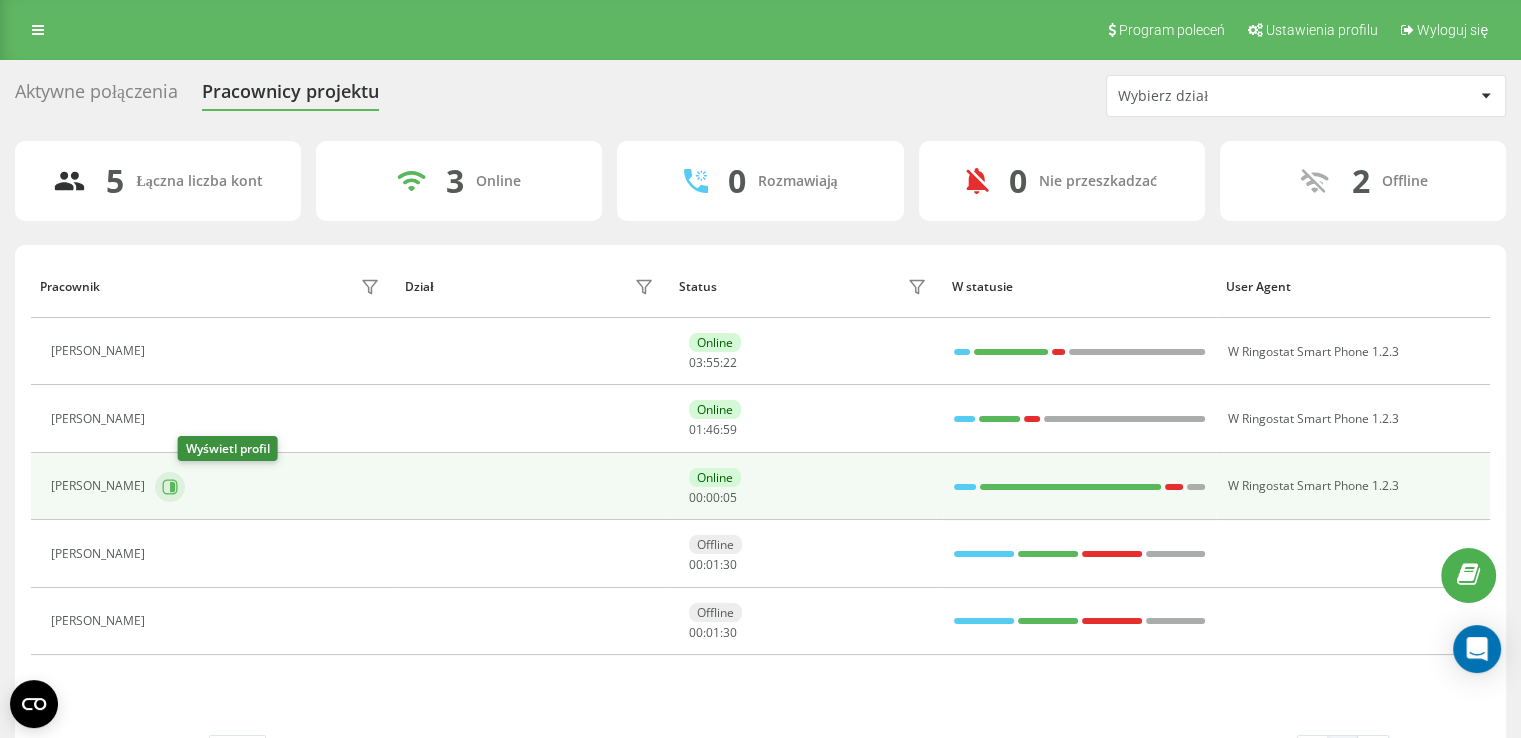 click 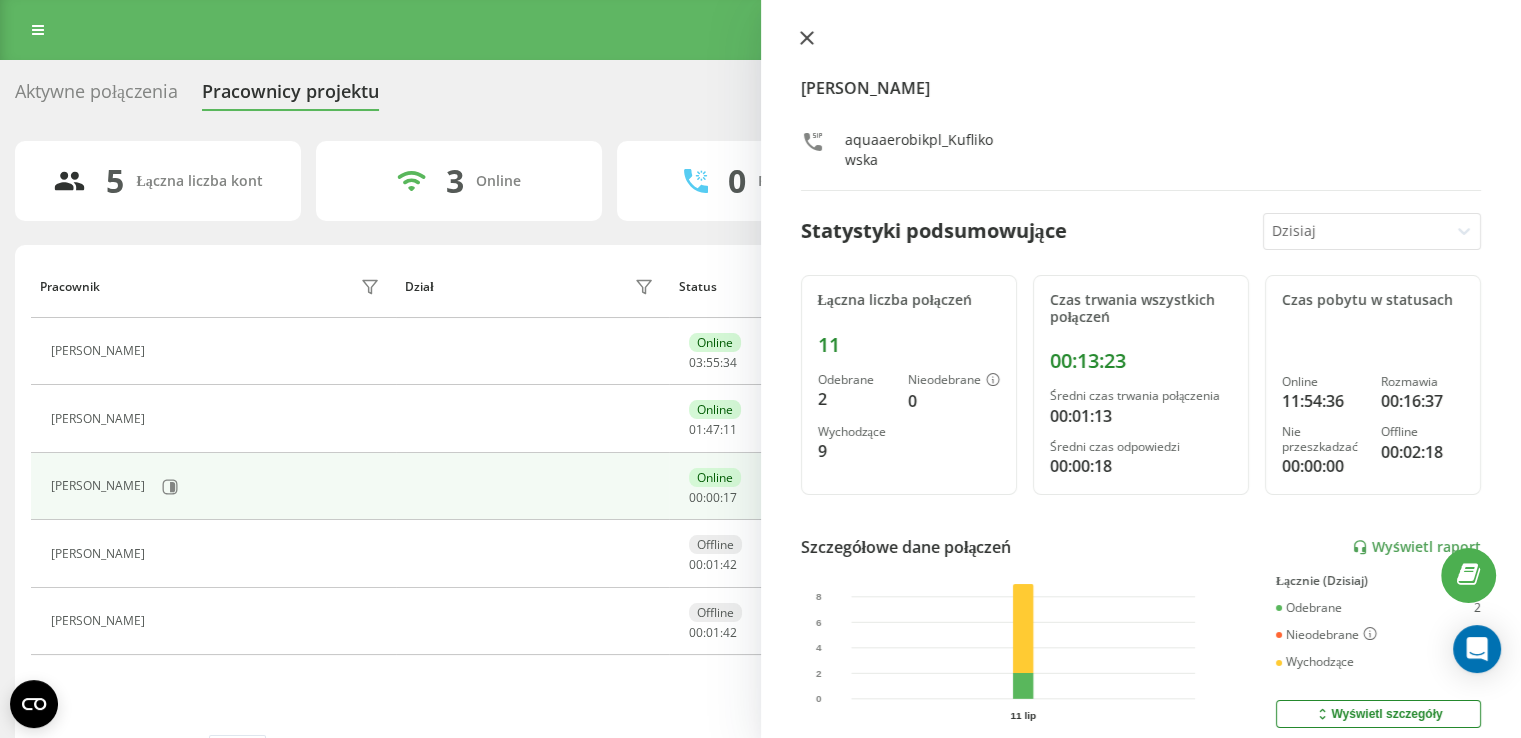 click at bounding box center (807, 39) 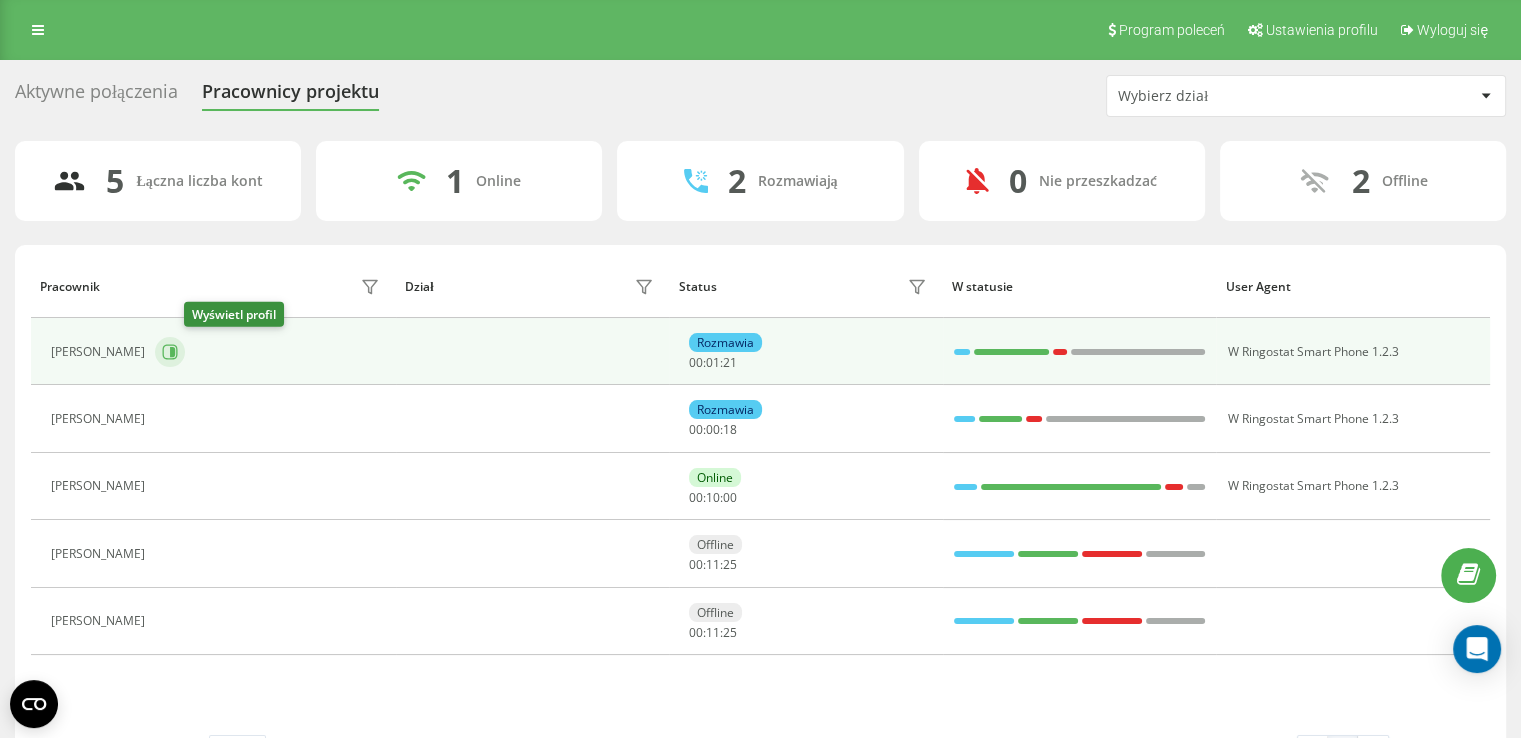 click 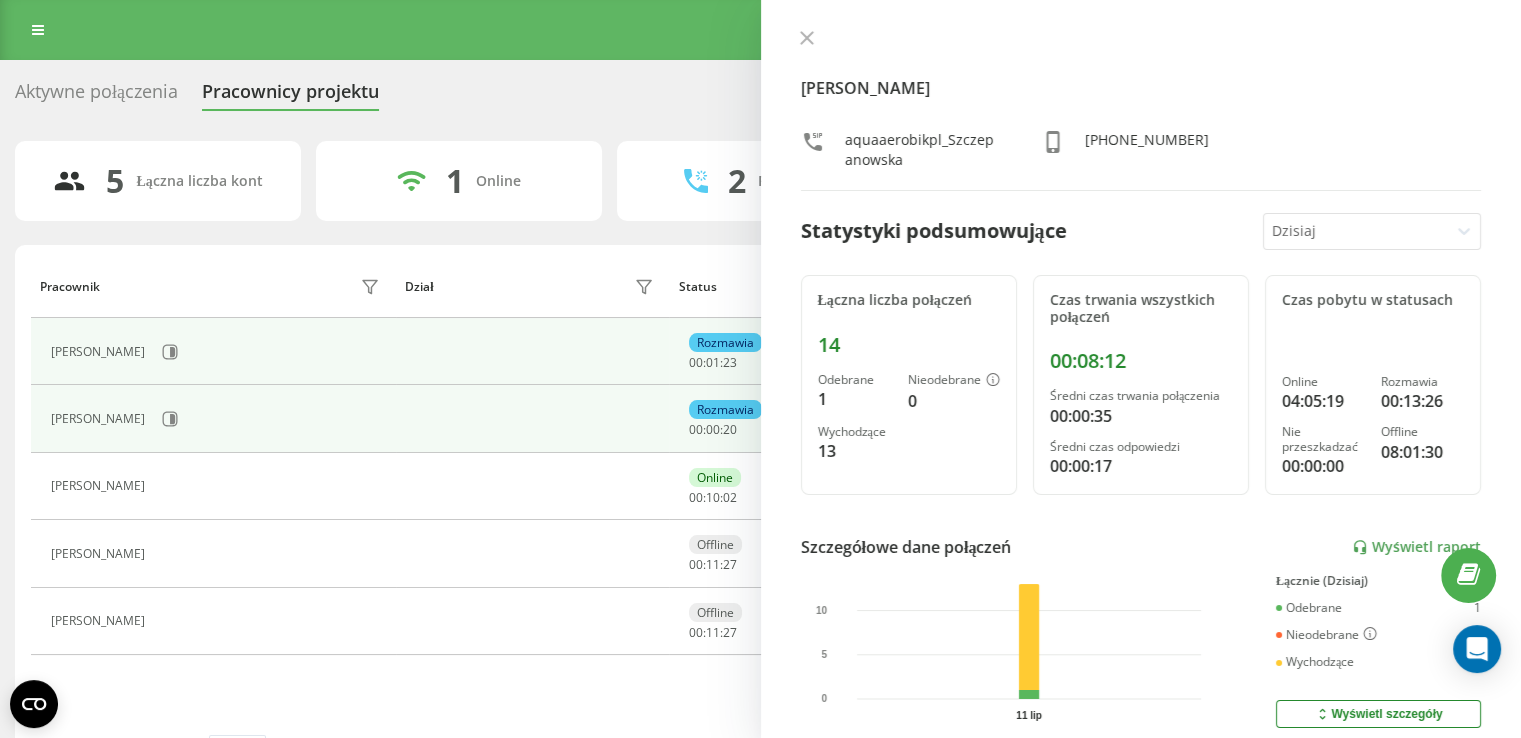 click on "[PERSON_NAME]" at bounding box center [213, 418] 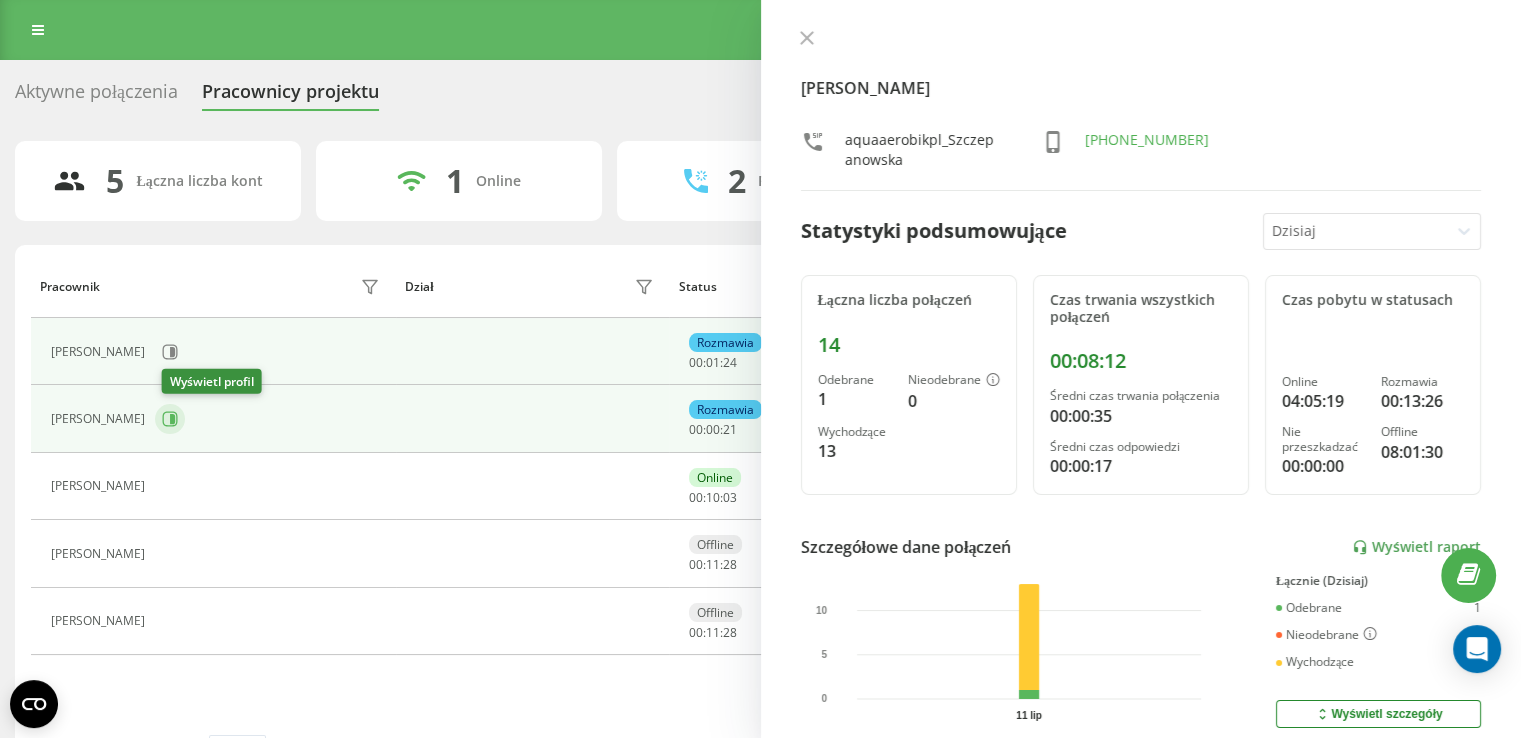 click at bounding box center [170, 419] 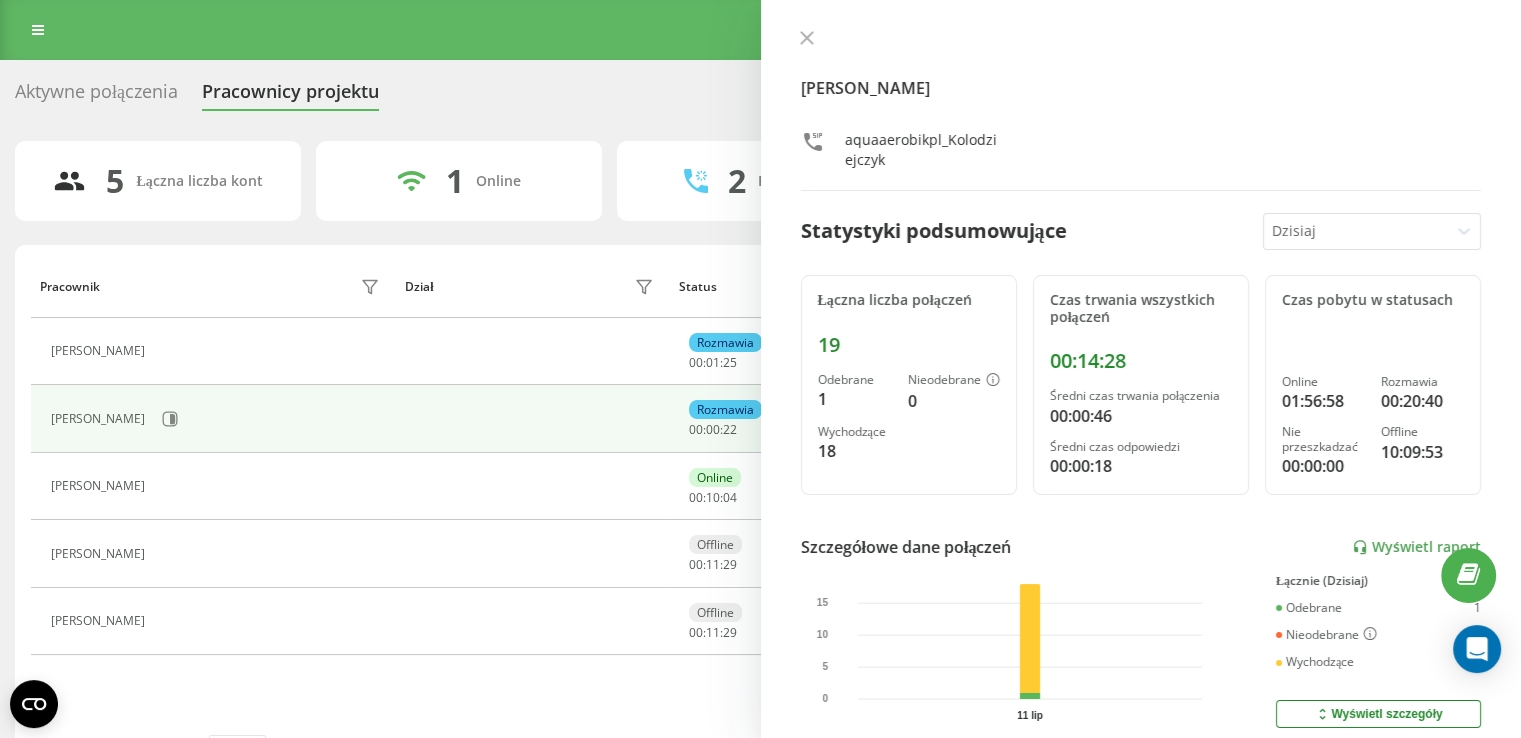 click on "[PERSON_NAME]" at bounding box center [213, 418] 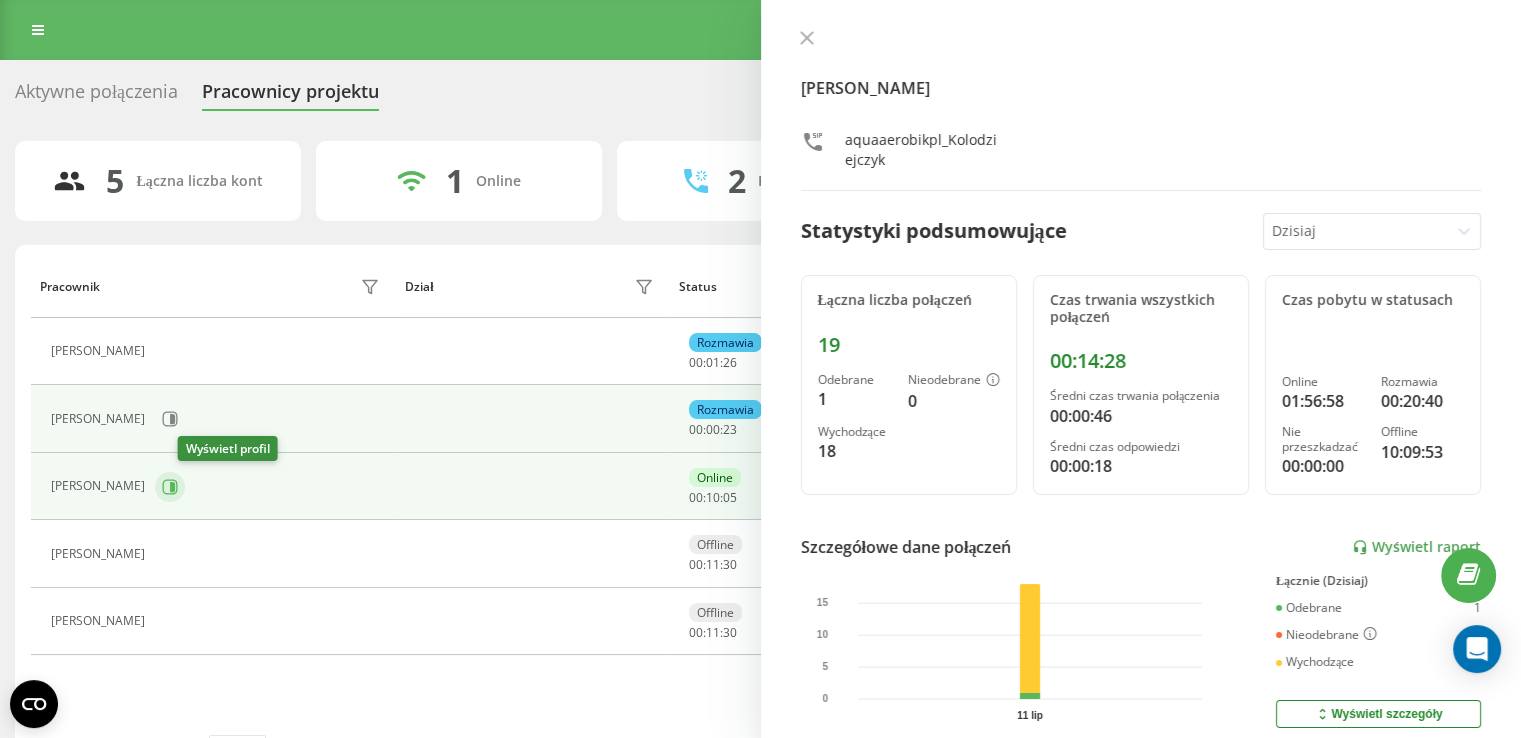 click 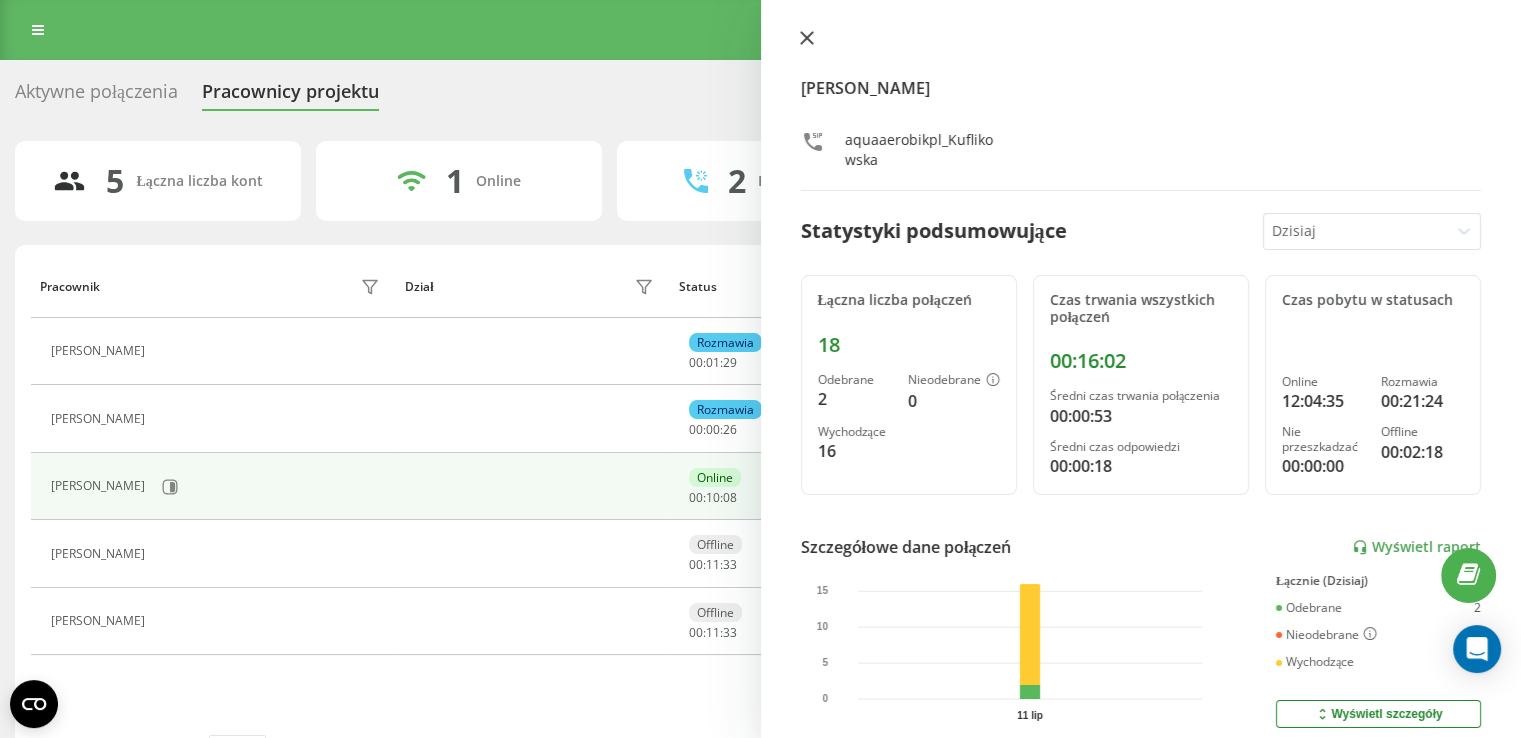 click 